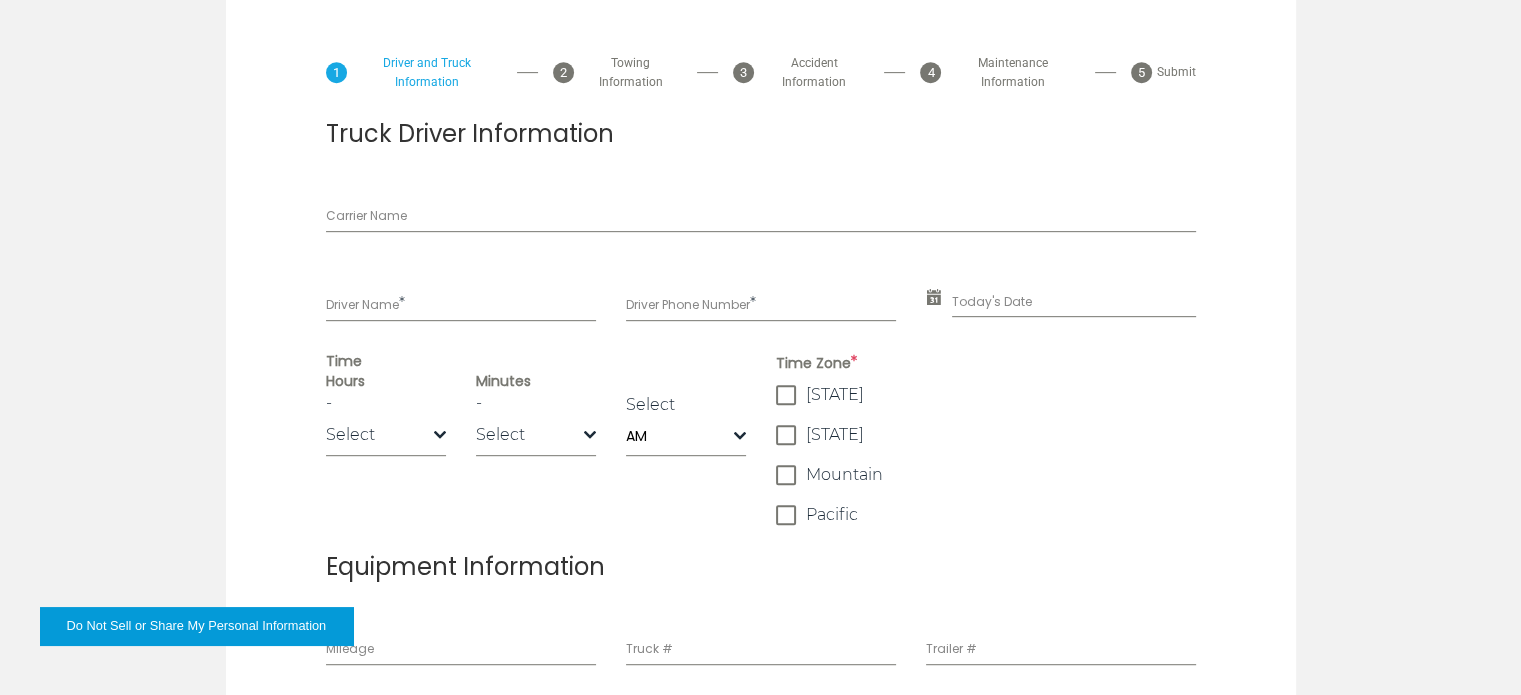 scroll, scrollTop: 947, scrollLeft: 0, axis: vertical 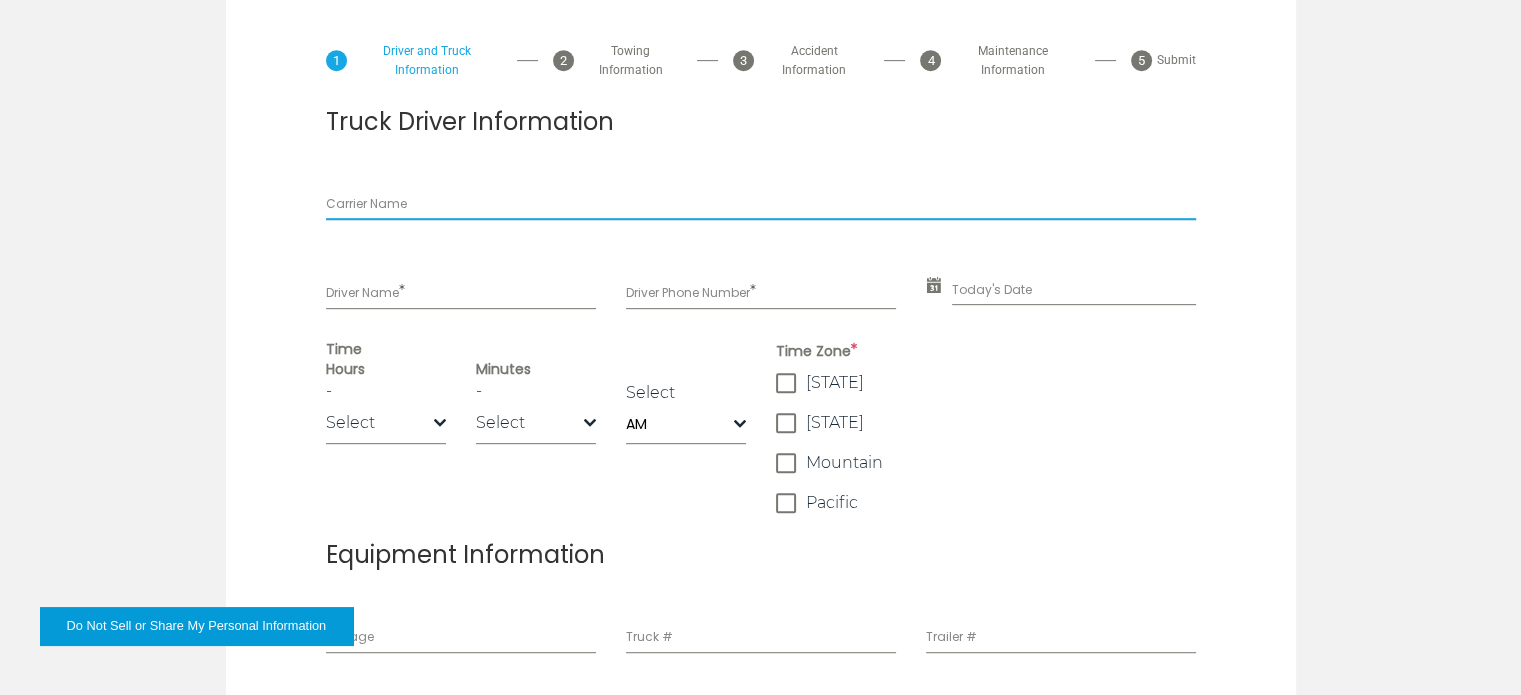 click on "Carrier Name" at bounding box center (761, 202) 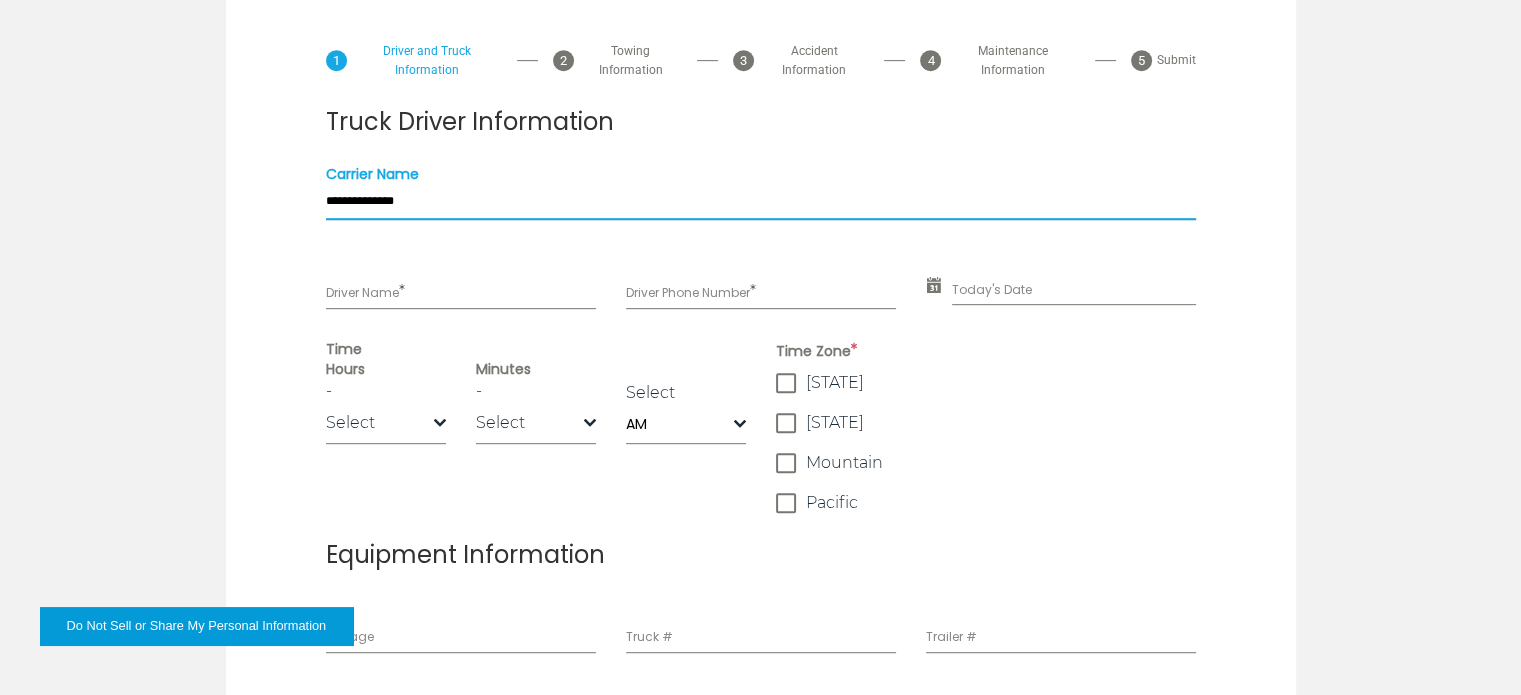 type on "**********" 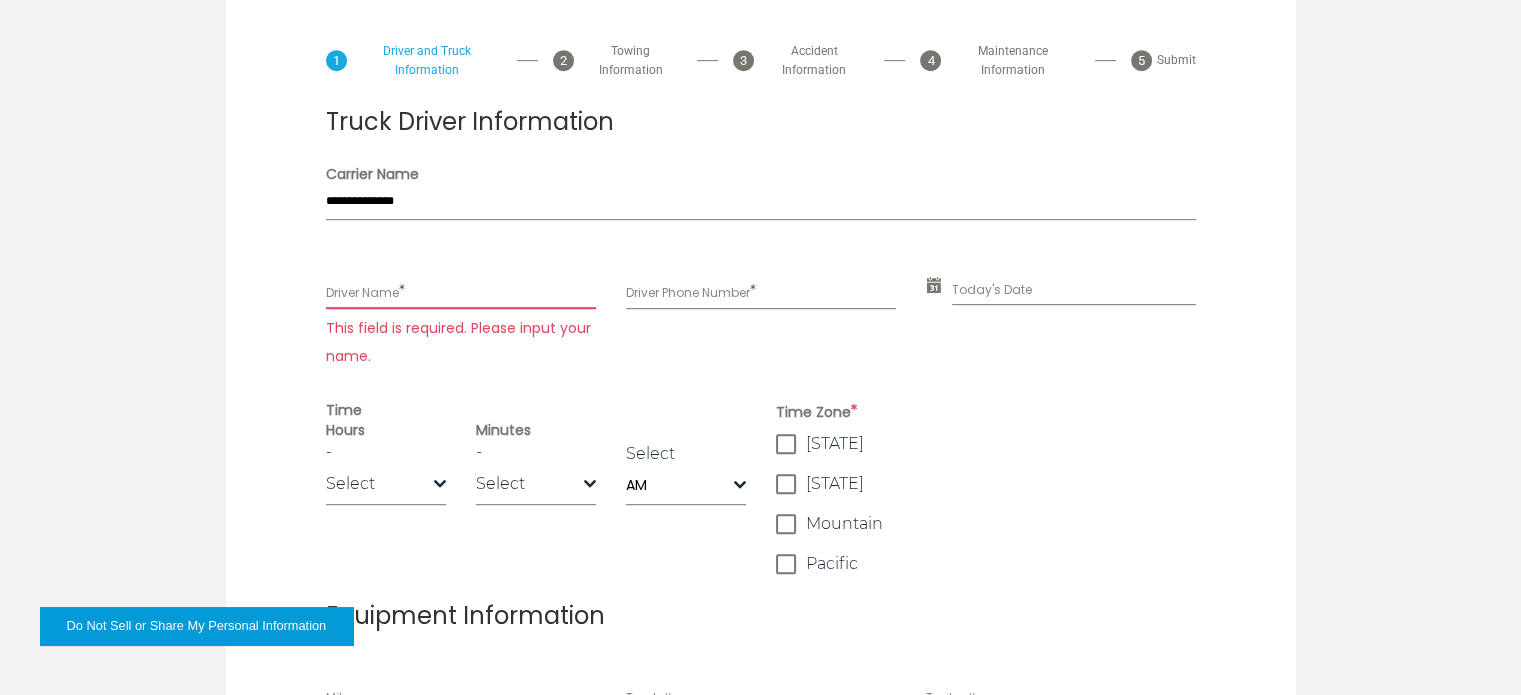 click on "Driver Name  *" at bounding box center (461, 292) 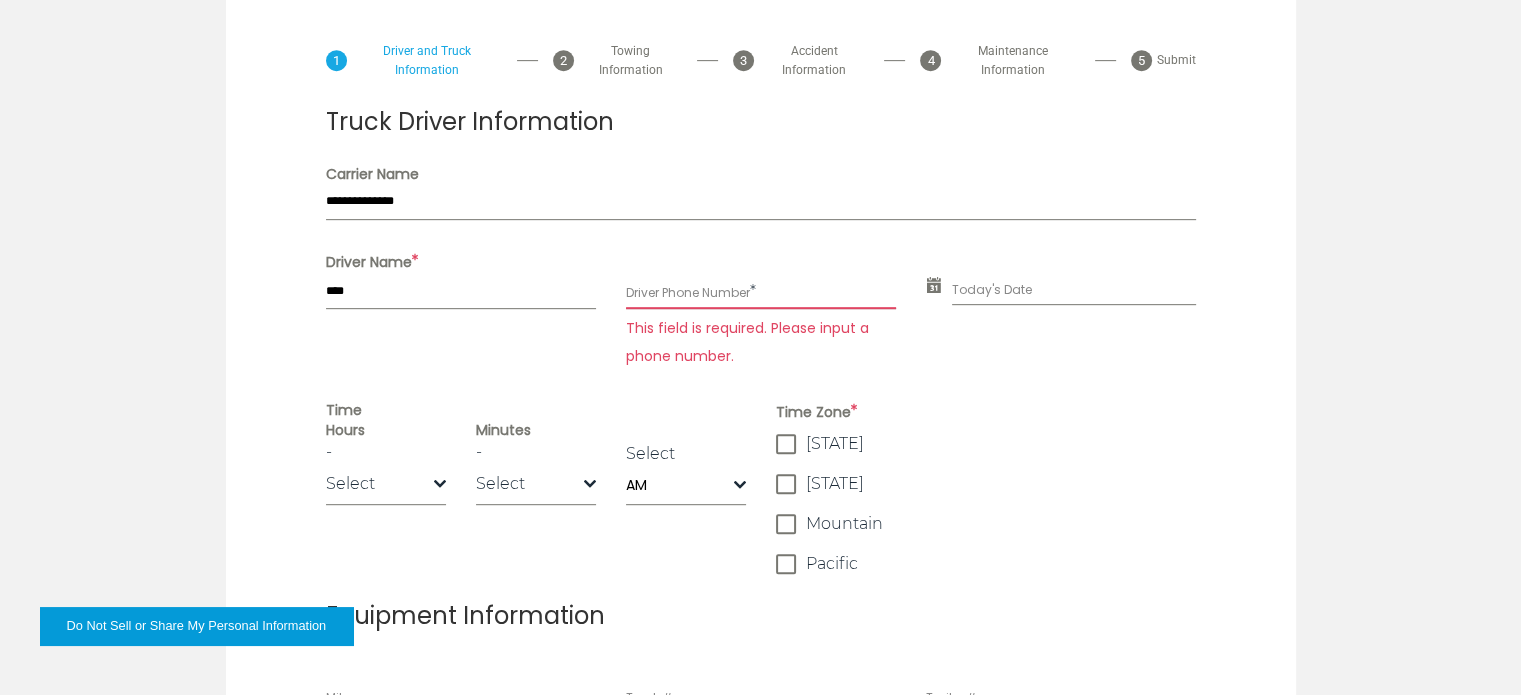 click on "**********" at bounding box center [761, 806] 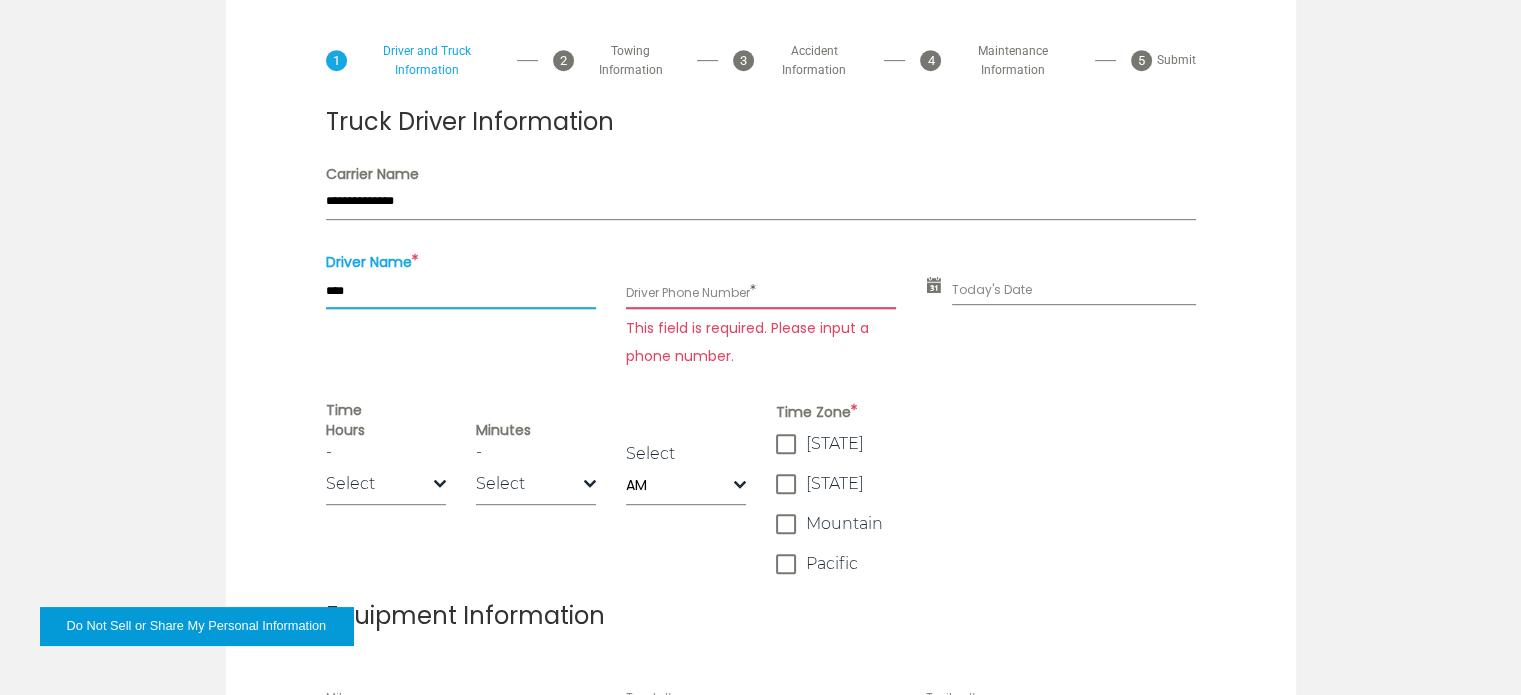 click on "****" at bounding box center [461, 292] 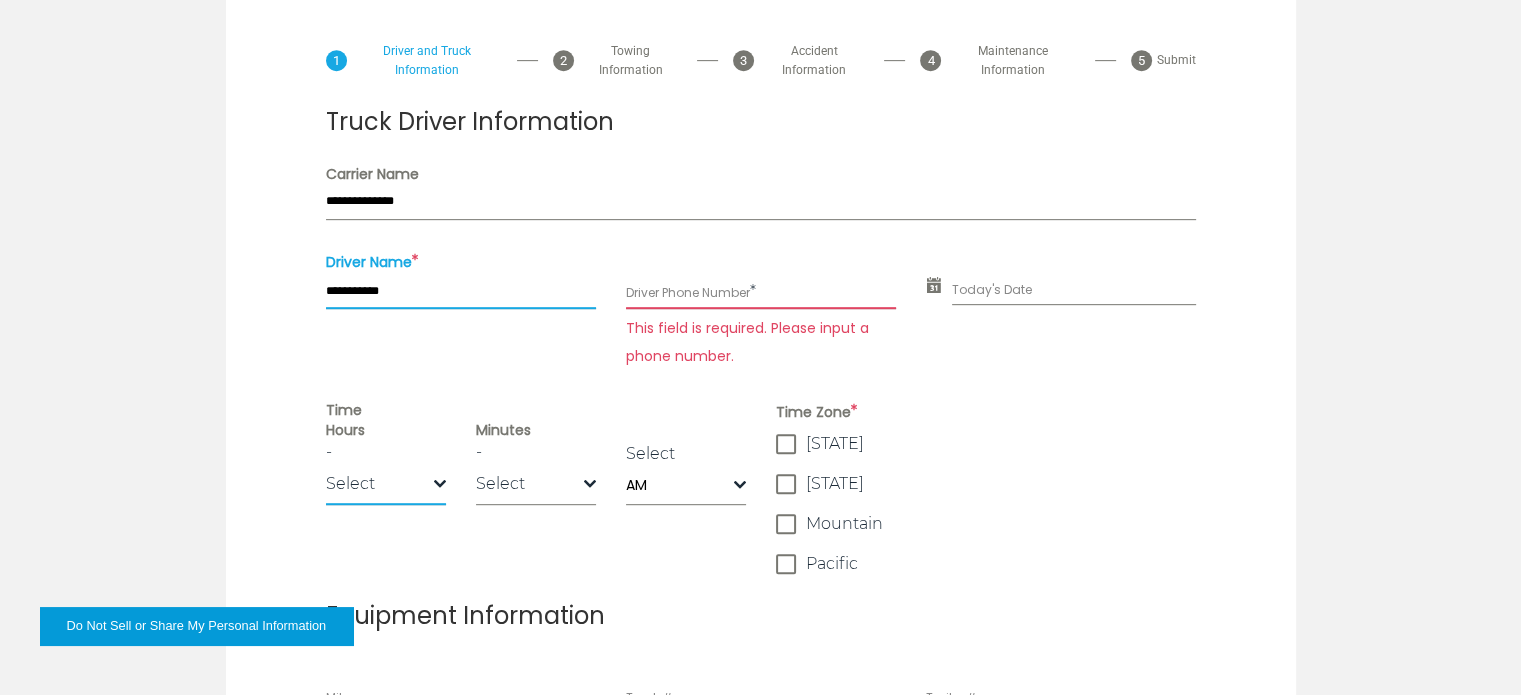 type on "**********" 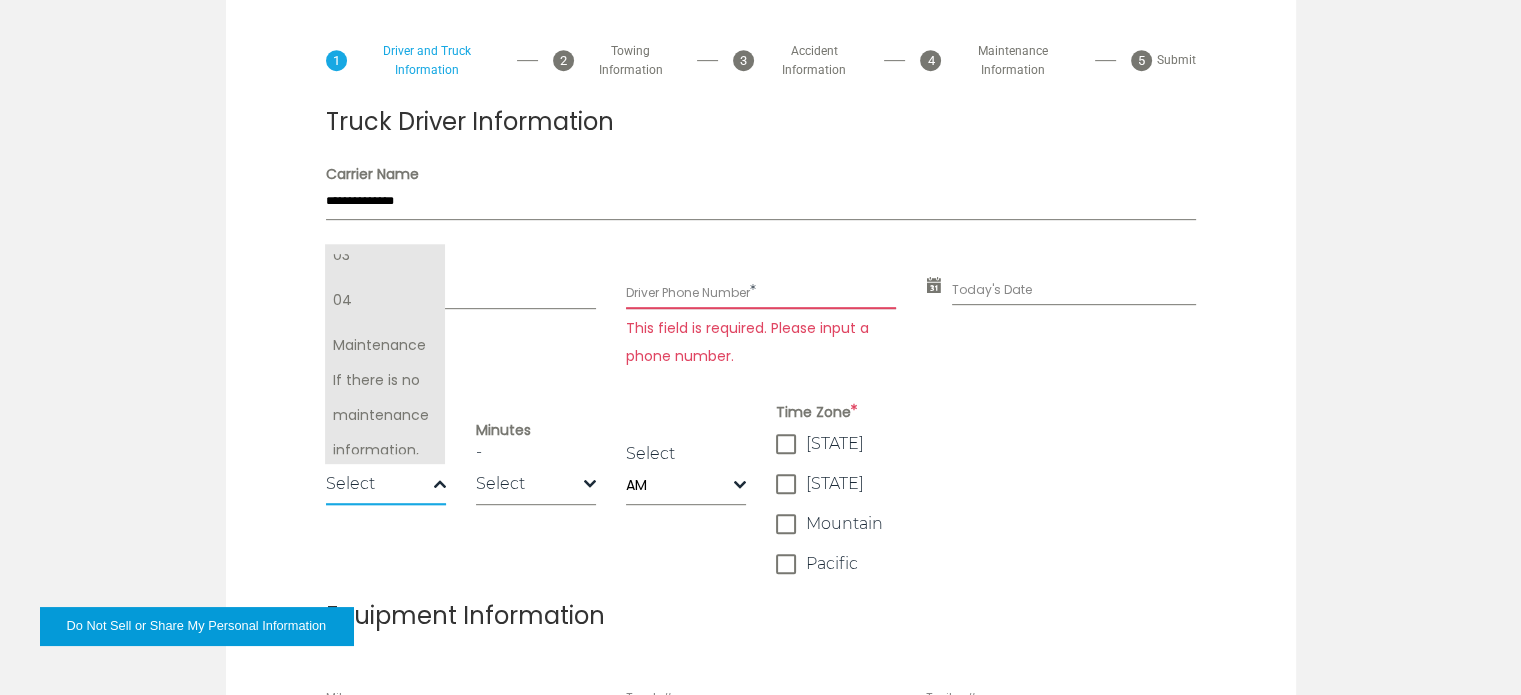 scroll, scrollTop: 340, scrollLeft: 0, axis: vertical 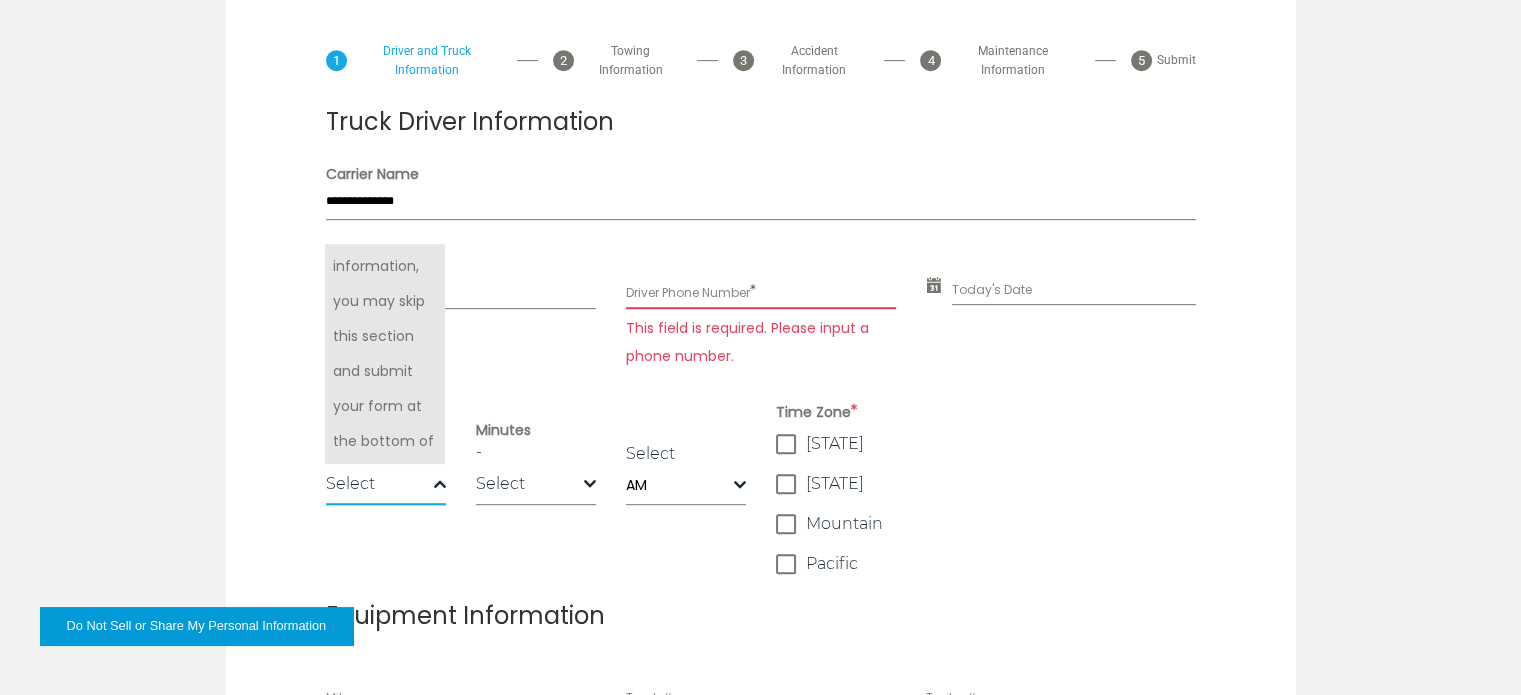 select on "*" 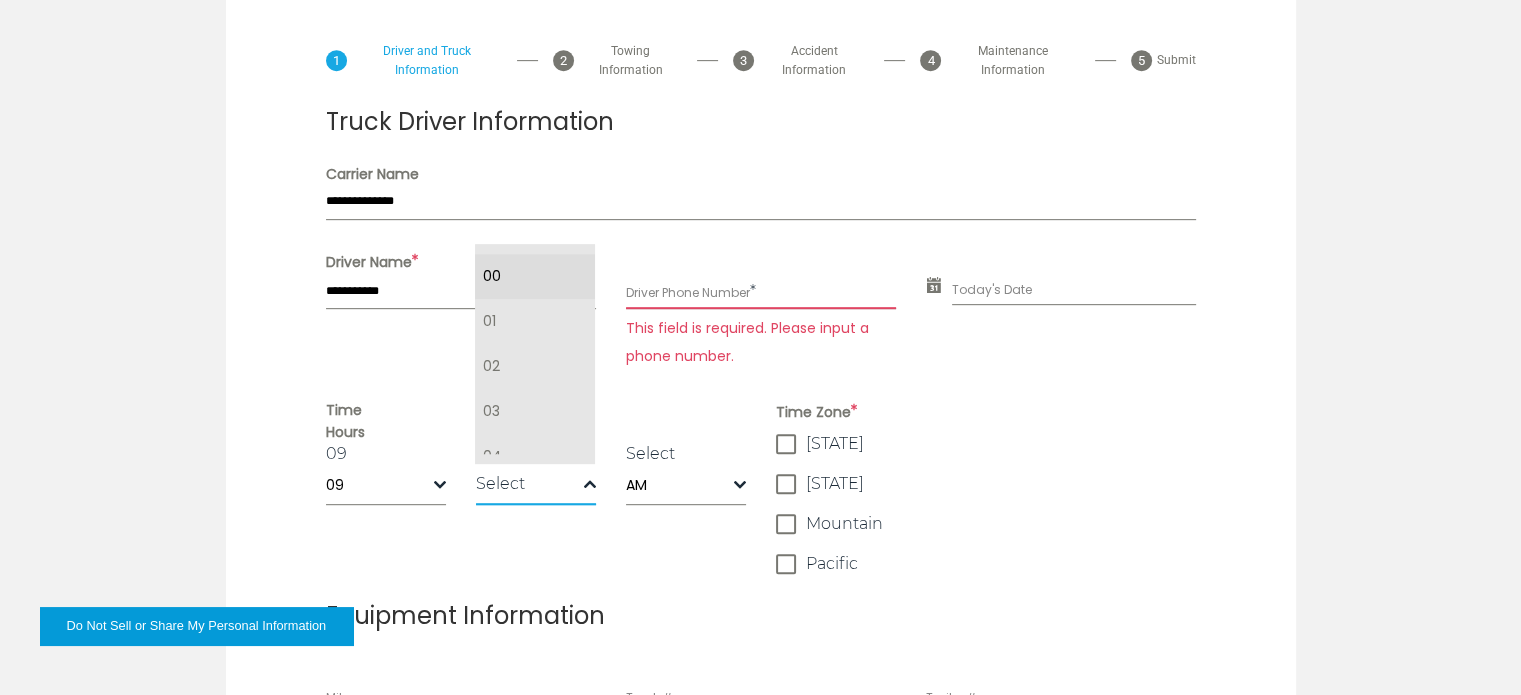 click on "Select" at bounding box center [530, 484] 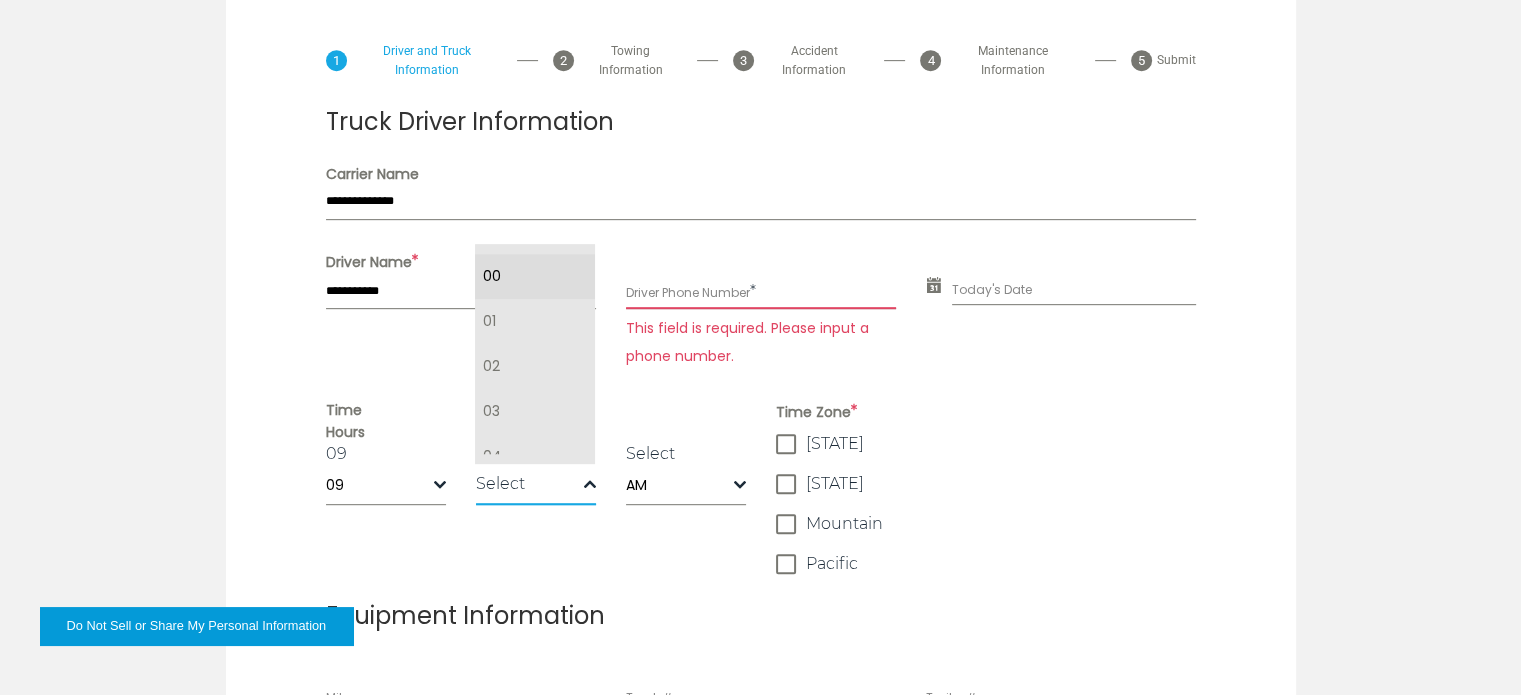 select on "*" 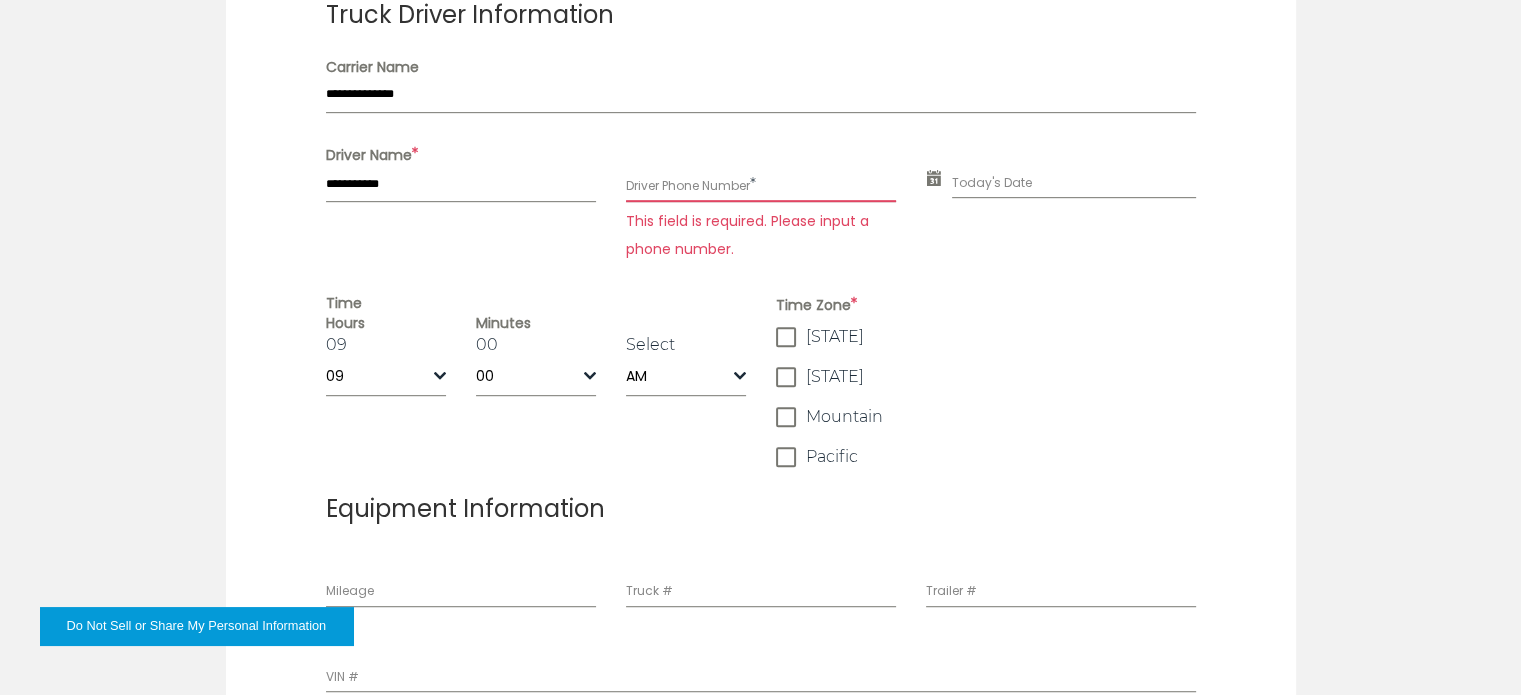 scroll, scrollTop: 1059, scrollLeft: 0, axis: vertical 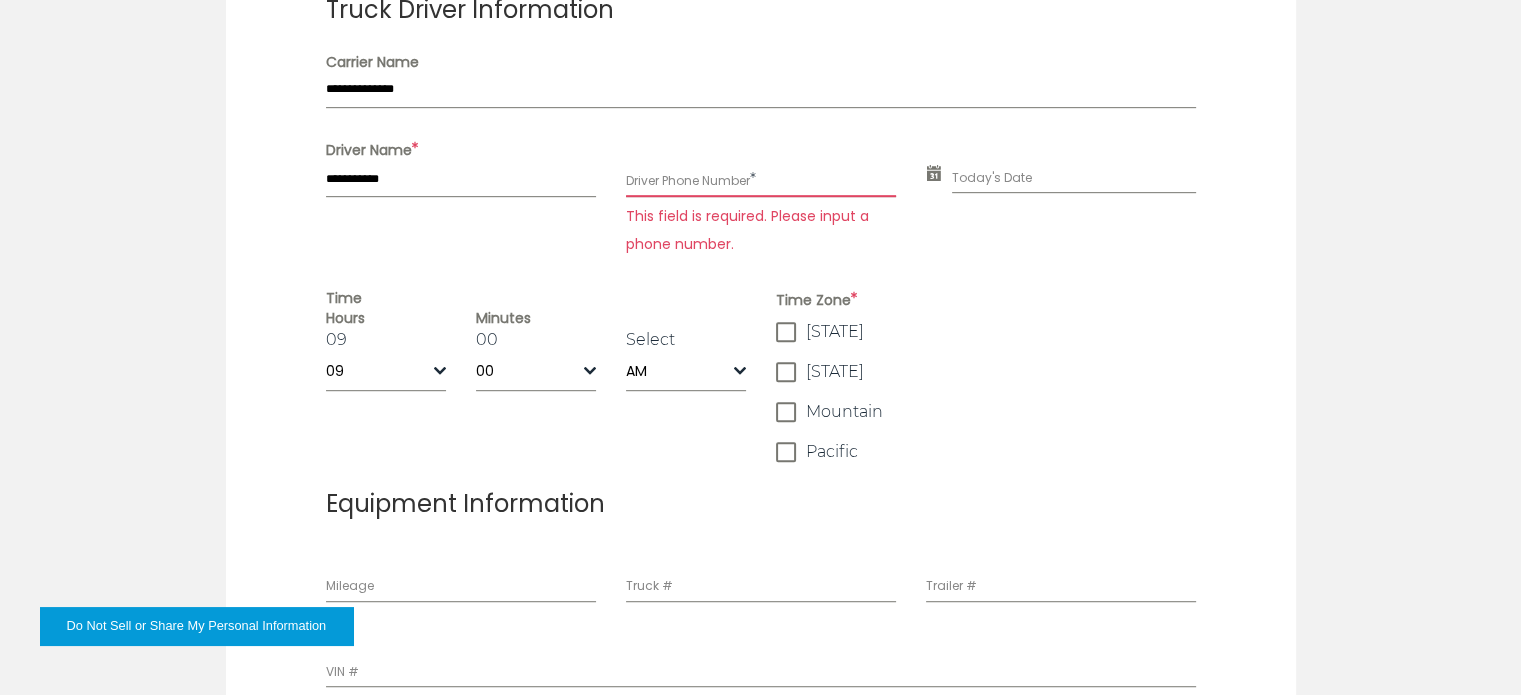 click on "**********" at bounding box center [761, 694] 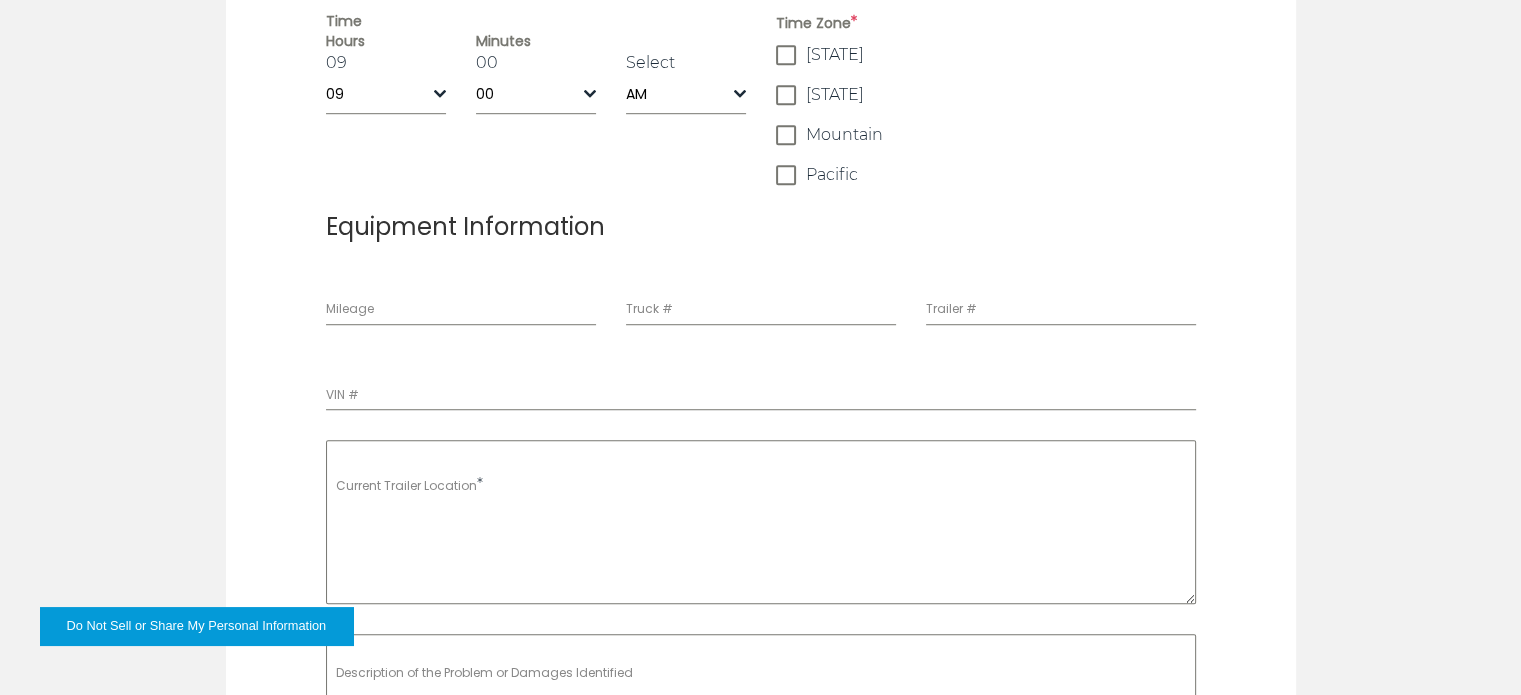 scroll, scrollTop: 1350, scrollLeft: 0, axis: vertical 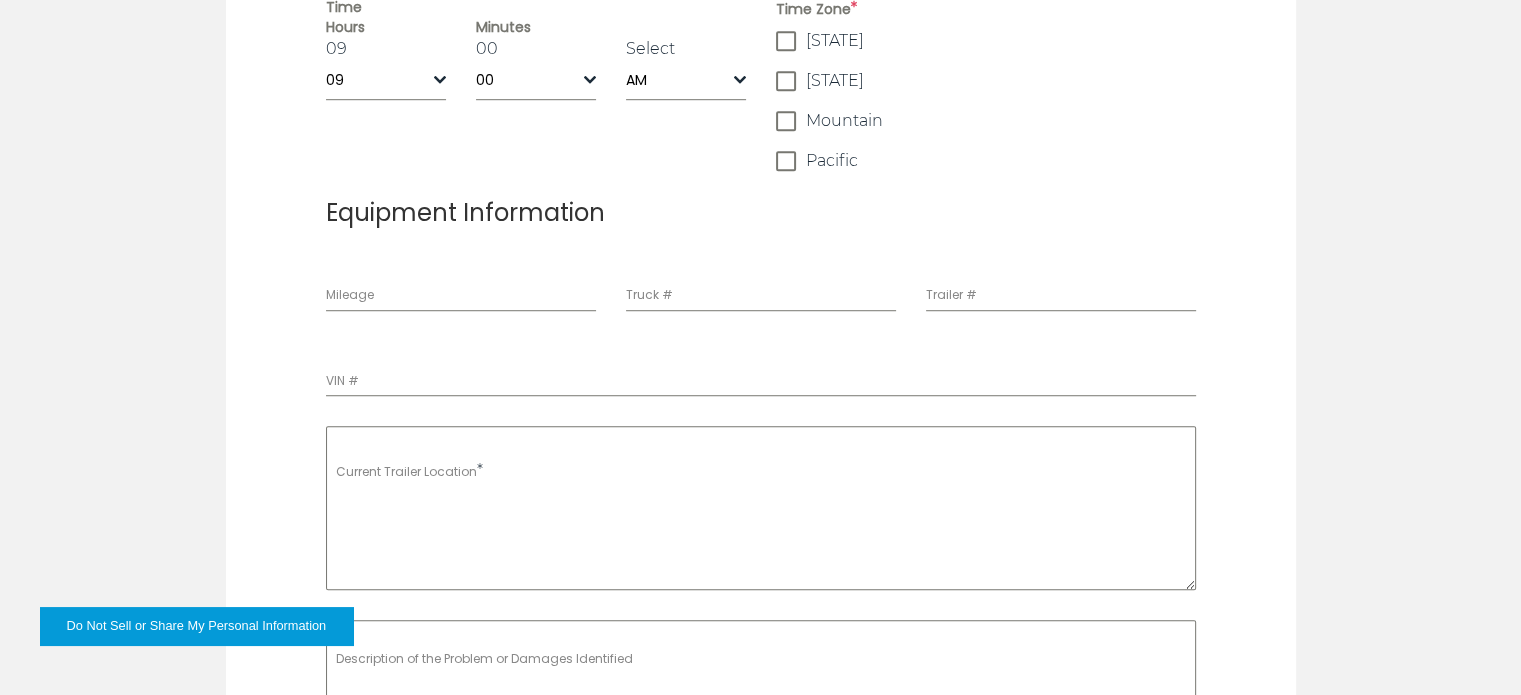 click at bounding box center [786, 121] 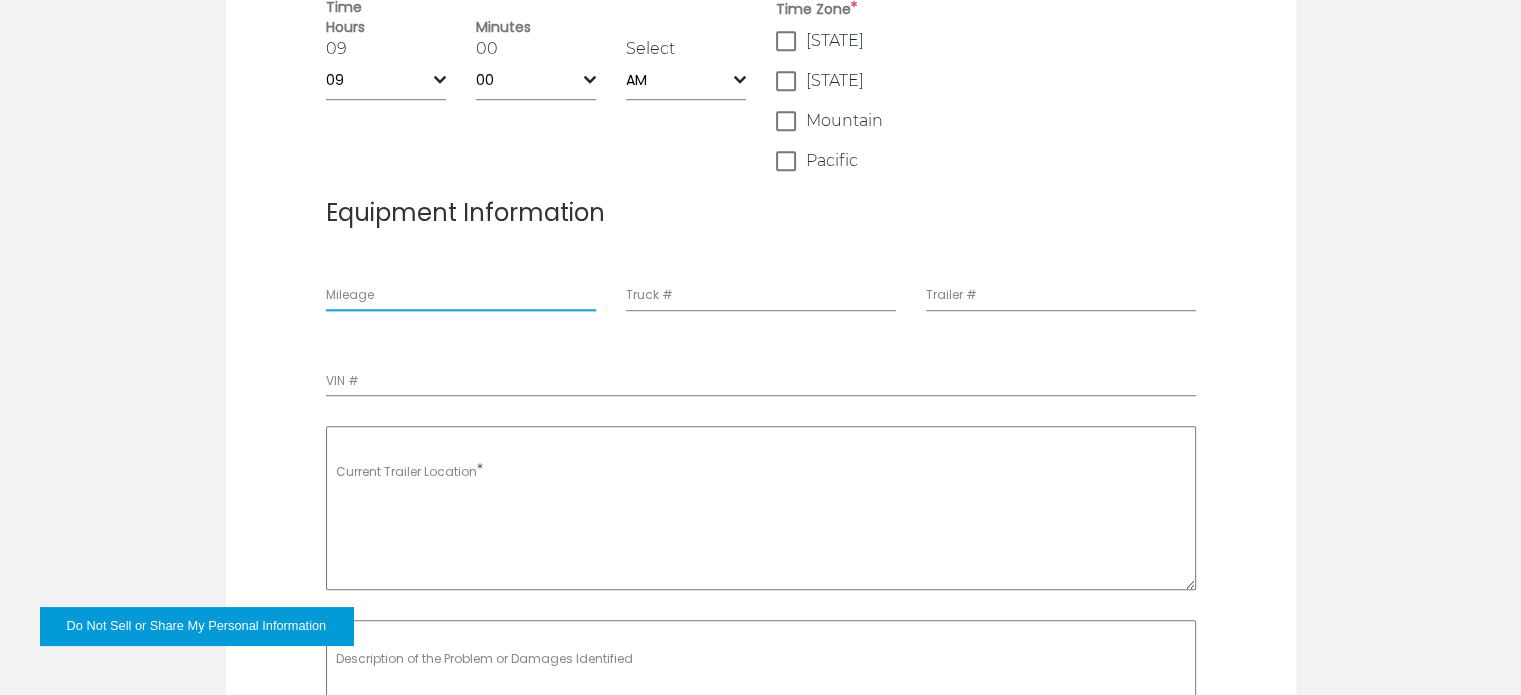 click on "Mileage" at bounding box center [461, 293] 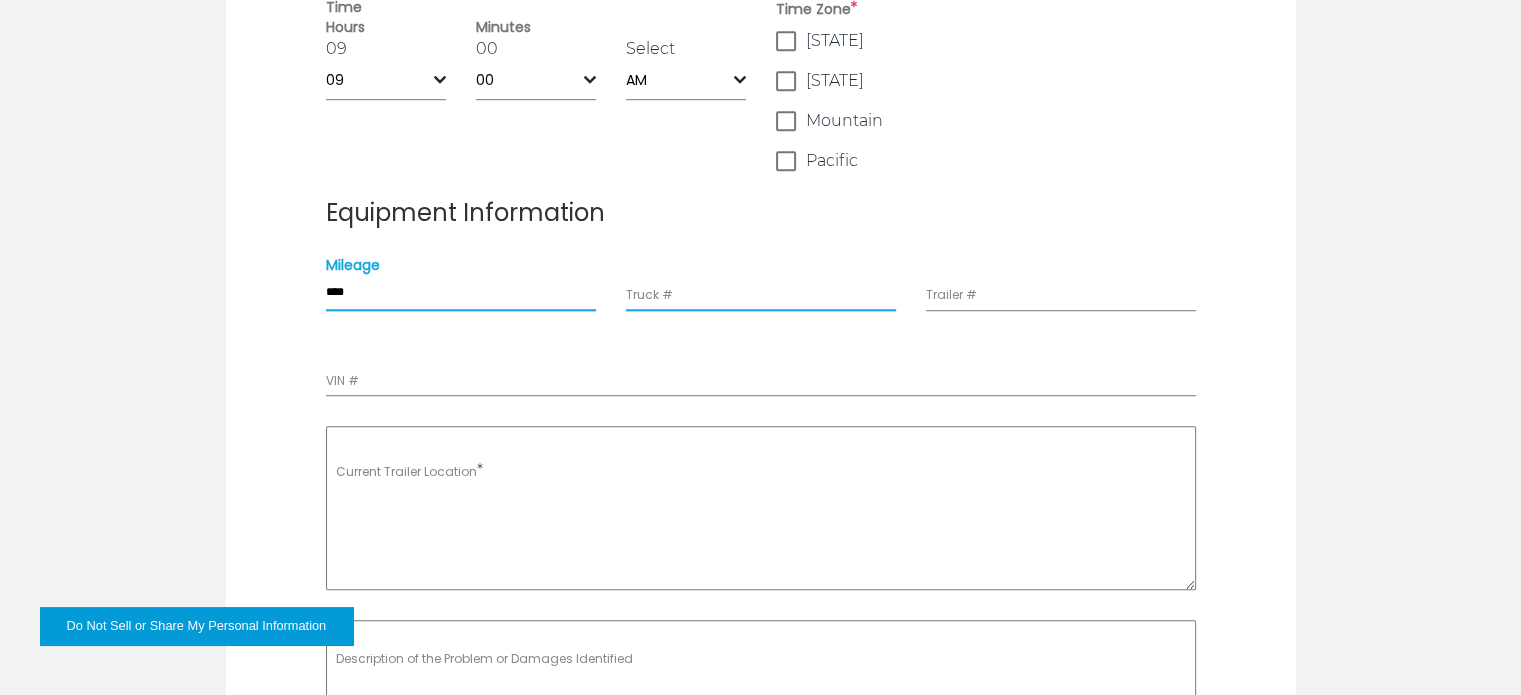 type on "***" 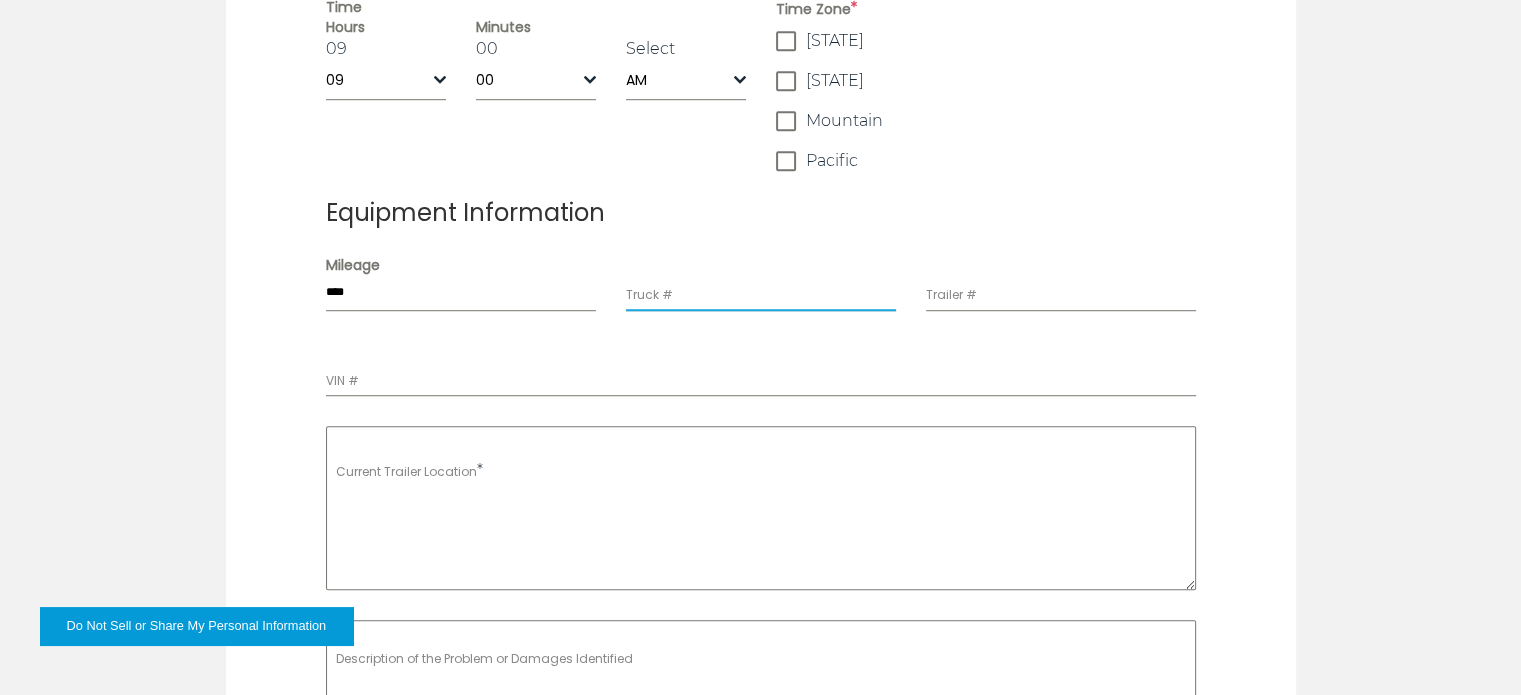 click on "Truck #" at bounding box center (761, 293) 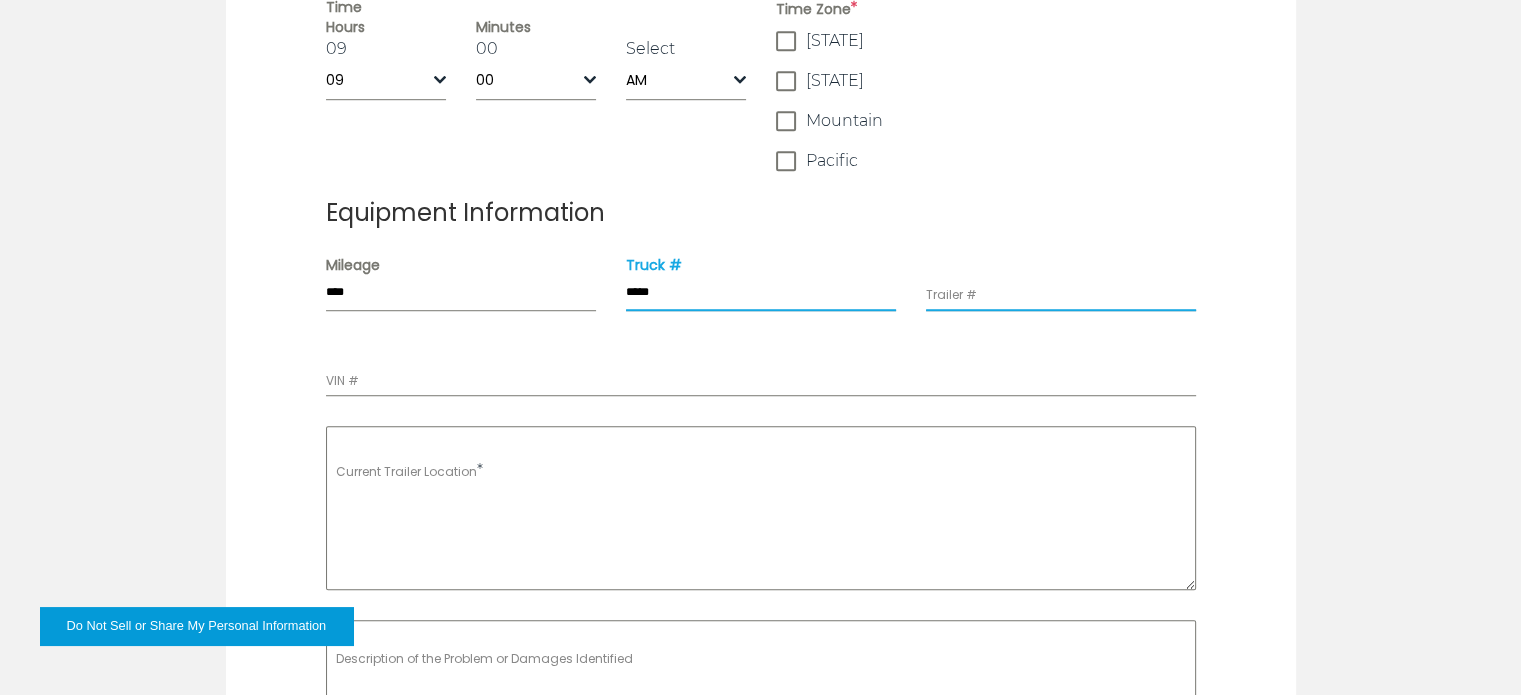 type on "*****" 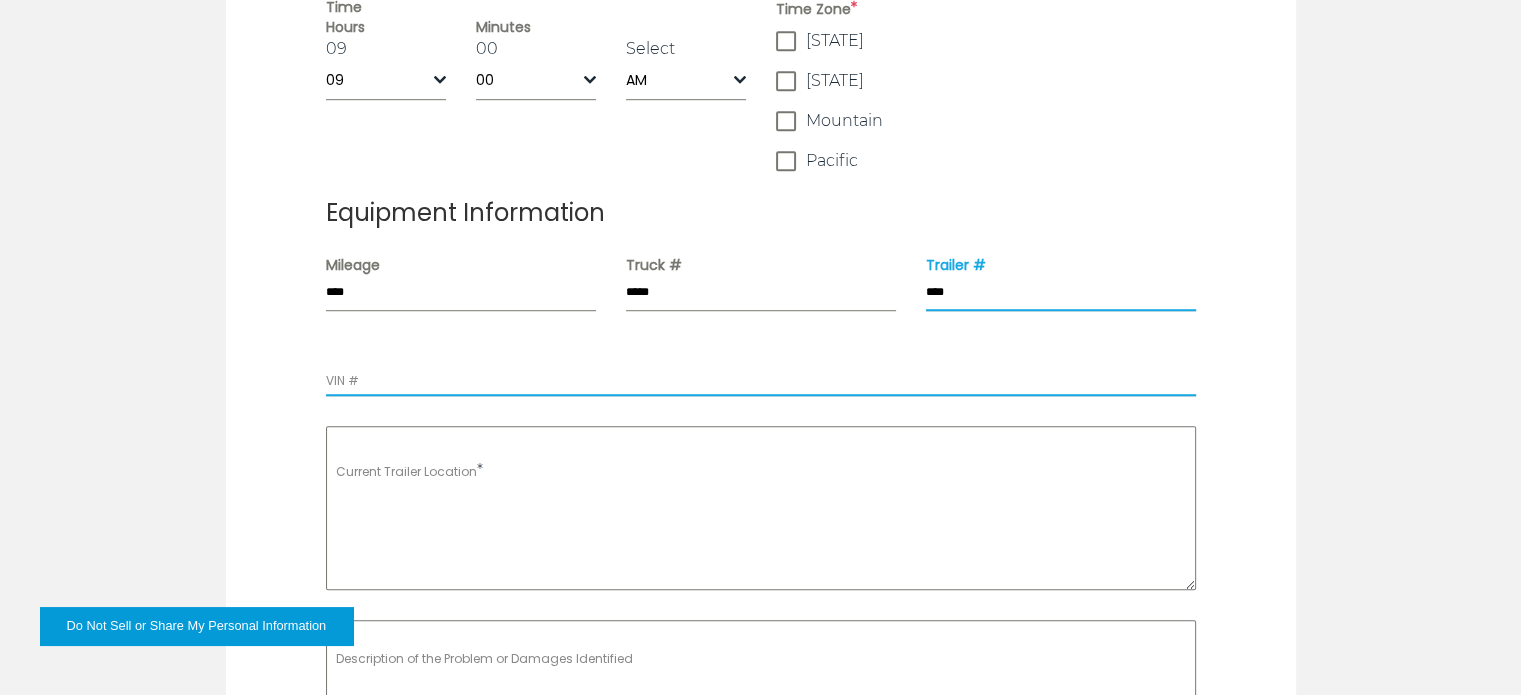 type on "****" 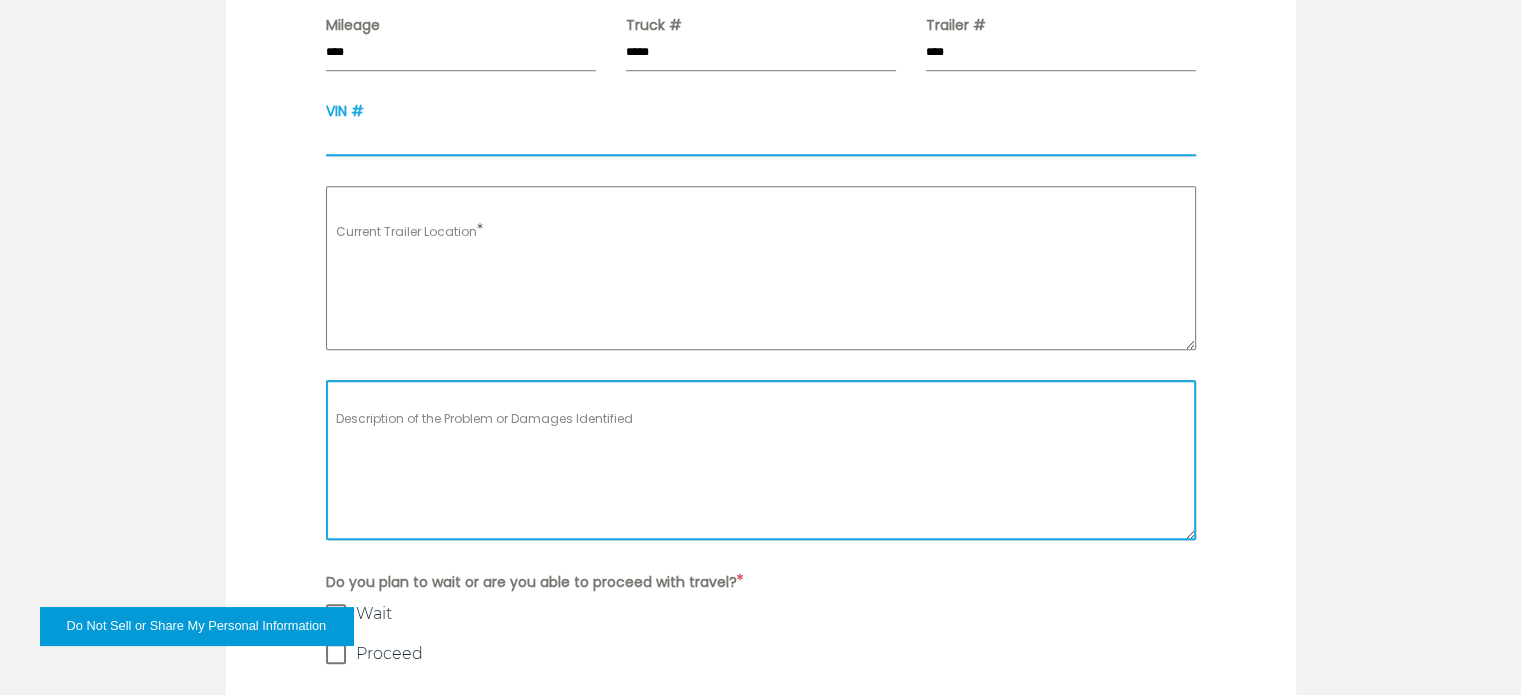scroll, scrollTop: 1654, scrollLeft: 0, axis: vertical 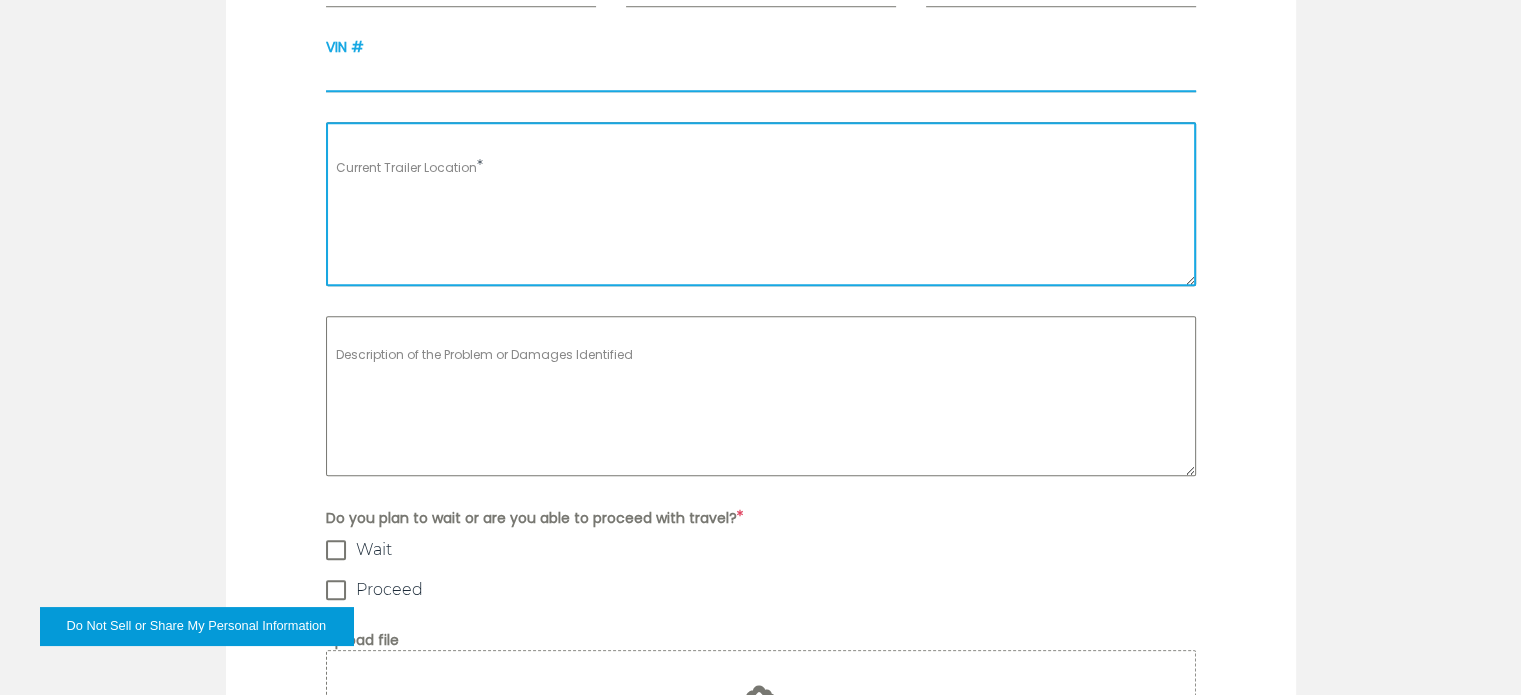 click on "Current Trailer Location  *" at bounding box center (761, 204) 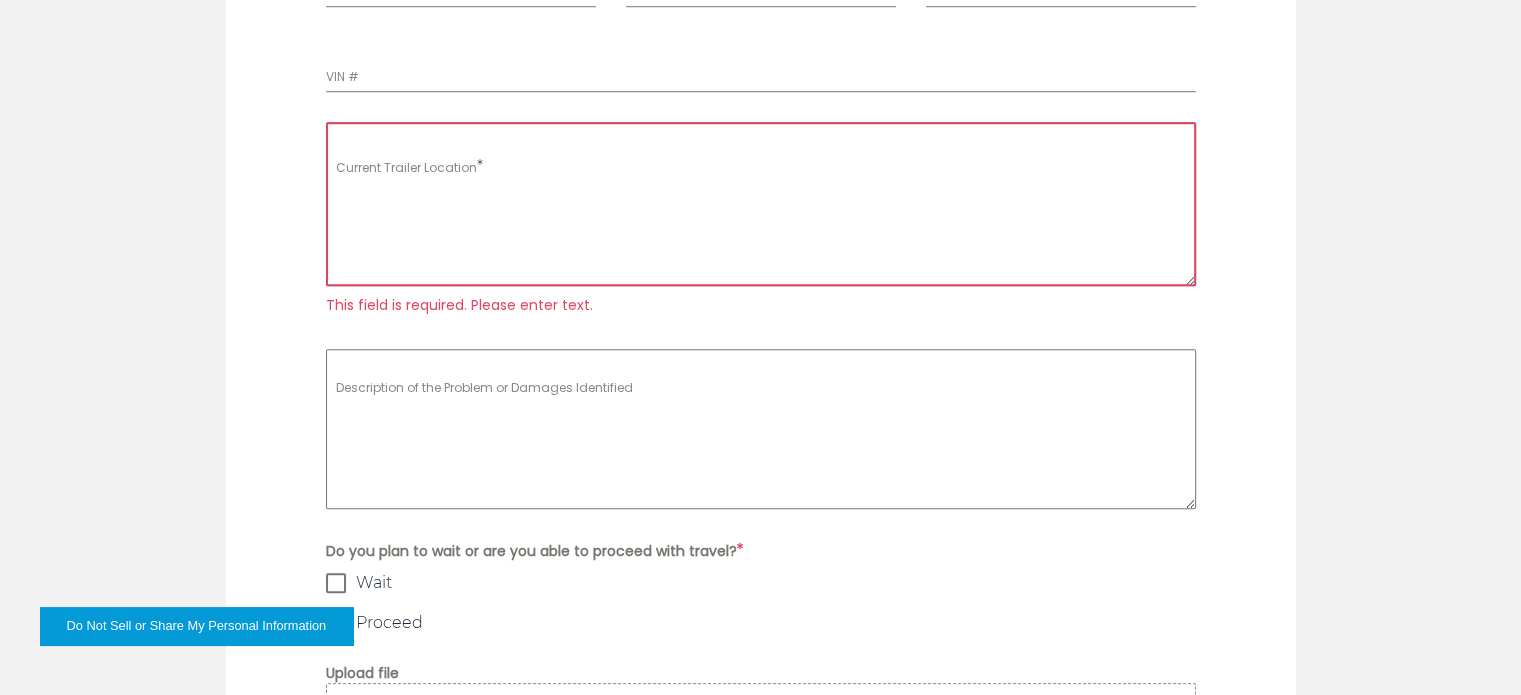 click on "Current Trailer Location  *" at bounding box center (761, 204) 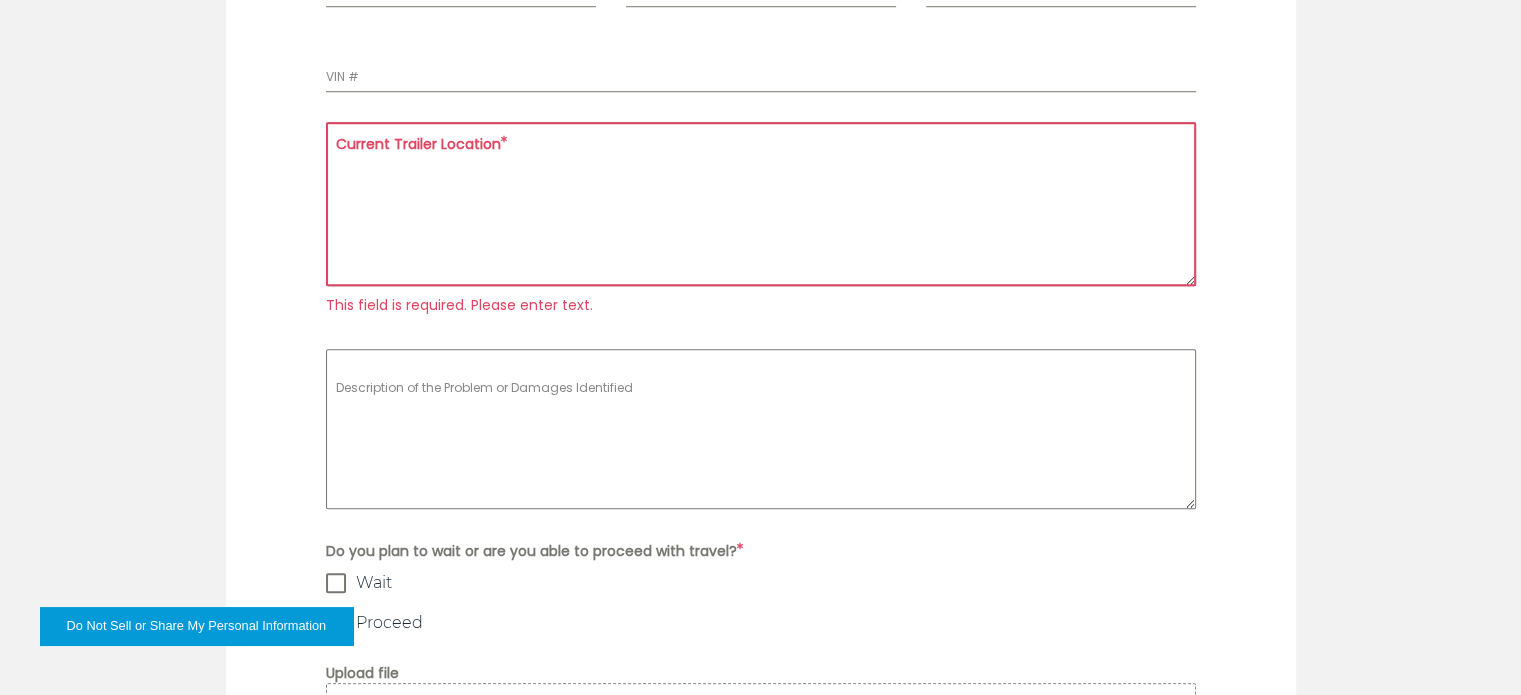 paste on "**********" 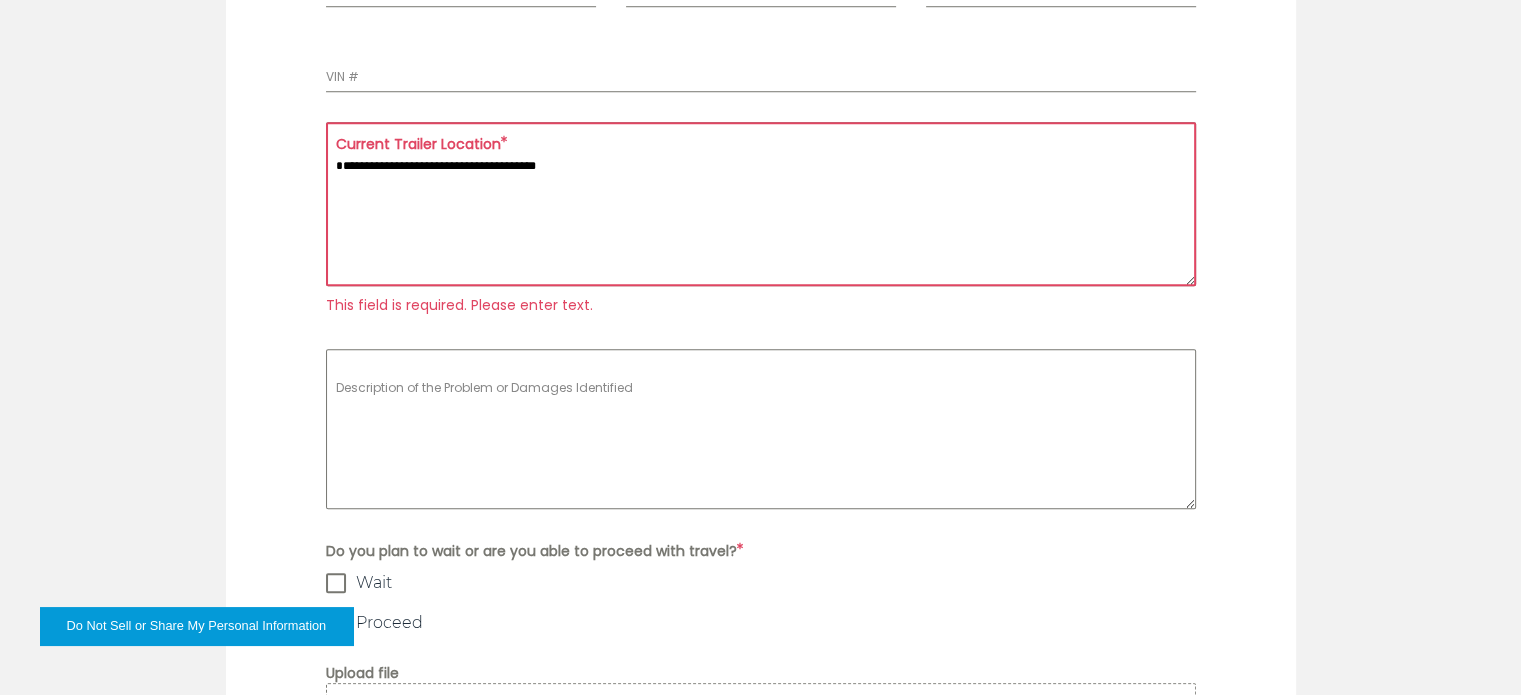 click on "**********" at bounding box center (761, 204) 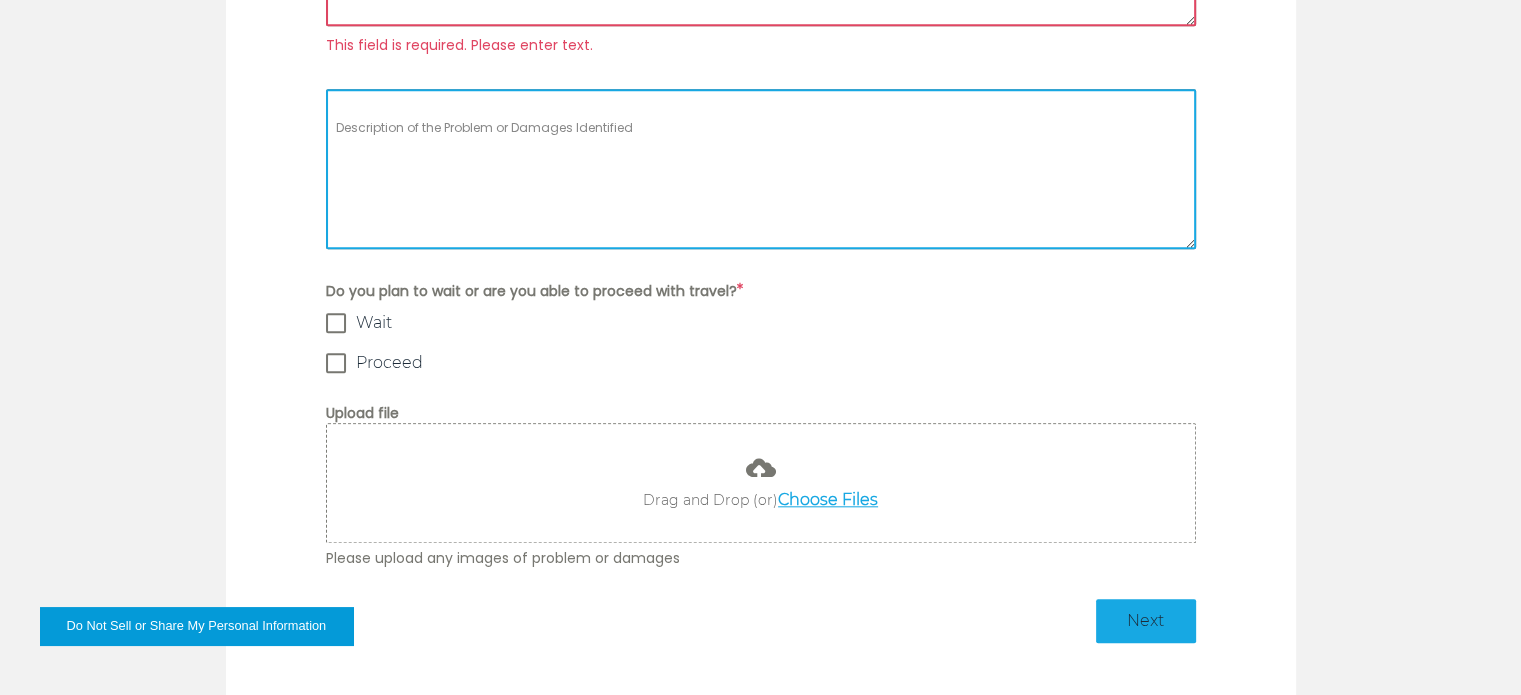 scroll, scrollTop: 1951, scrollLeft: 0, axis: vertical 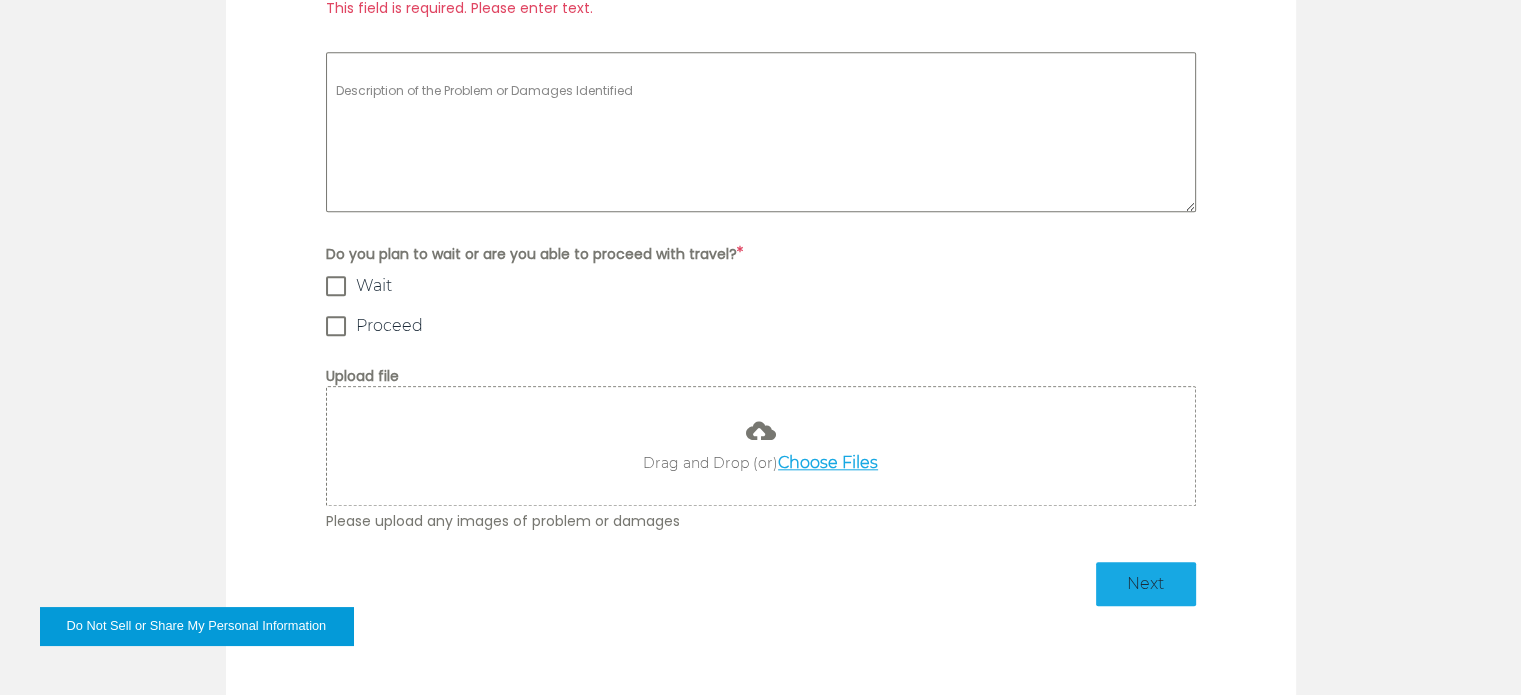type on "**********" 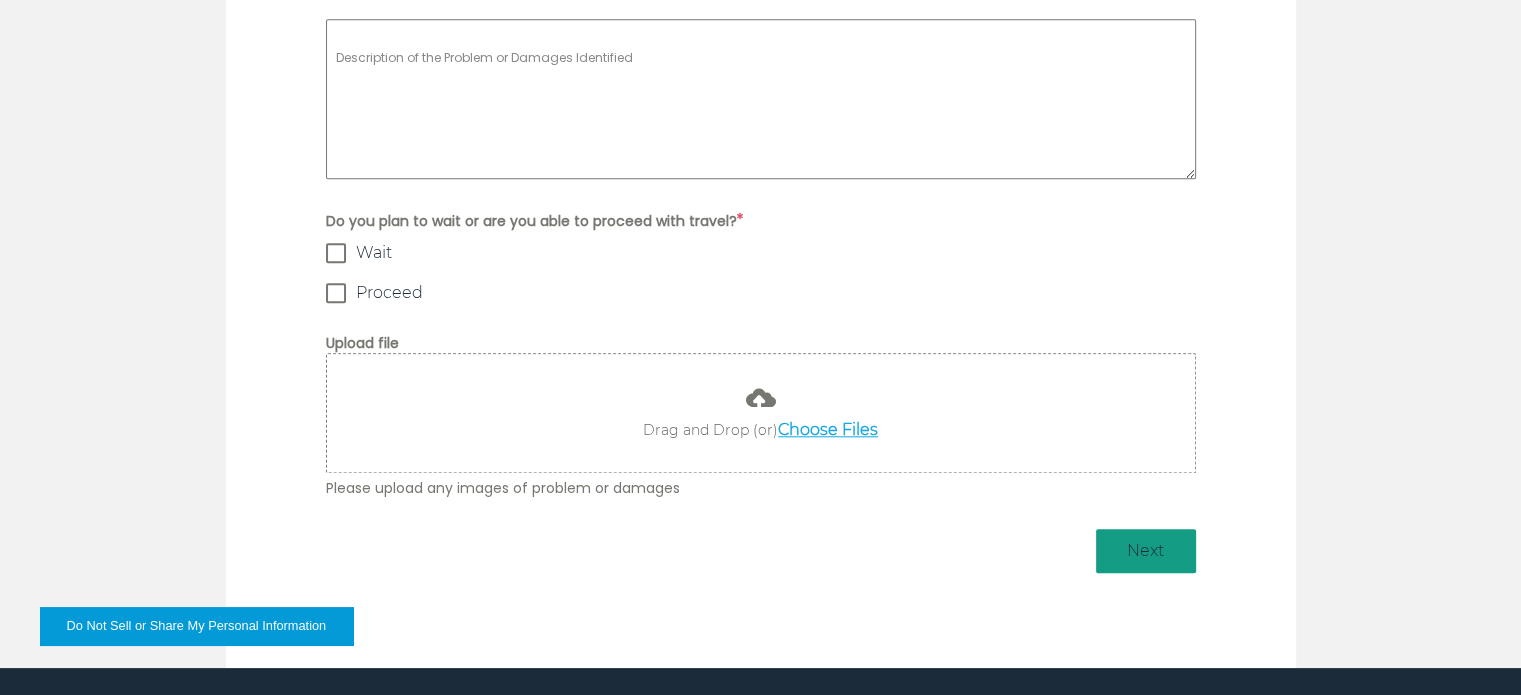 click on "Next" at bounding box center (1146, 551) 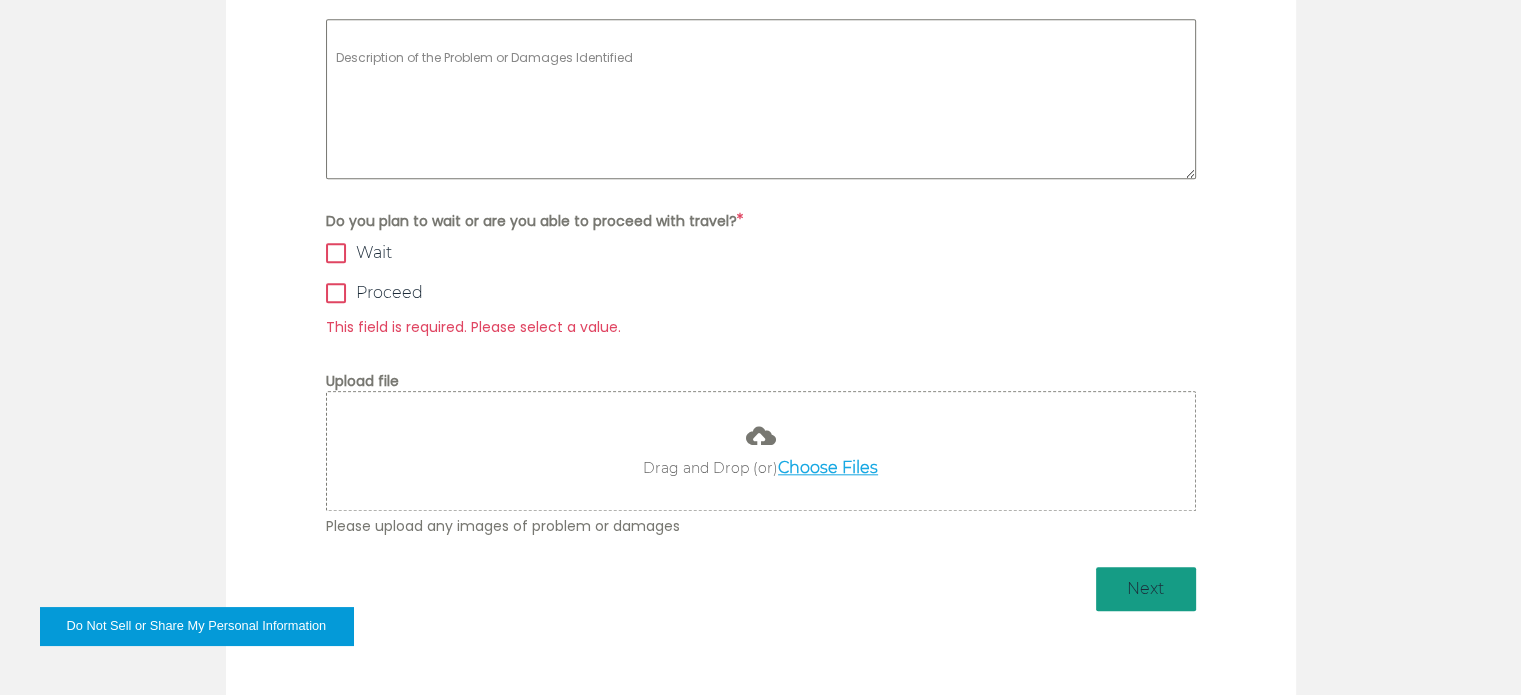 scroll, scrollTop: 890, scrollLeft: 0, axis: vertical 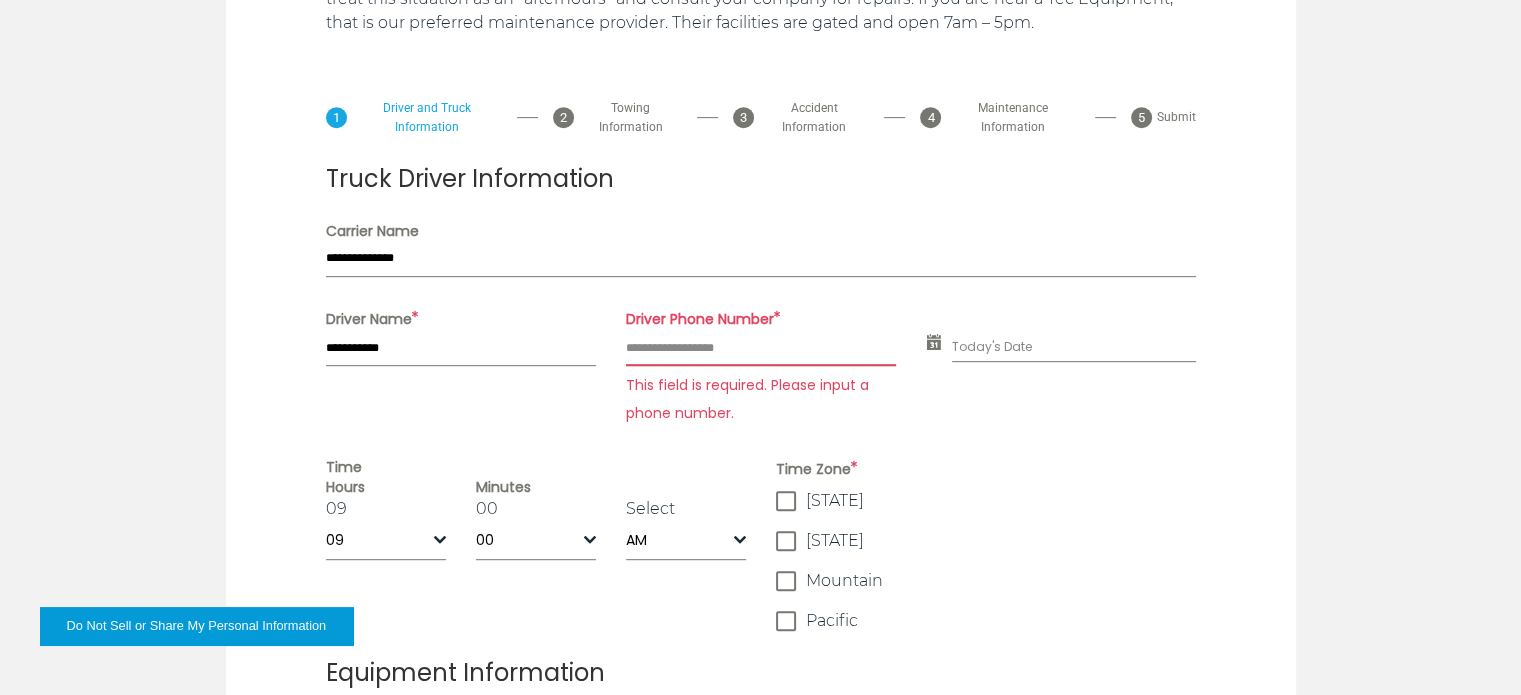 click on "Driver Phone Number  *" at bounding box center (761, 349) 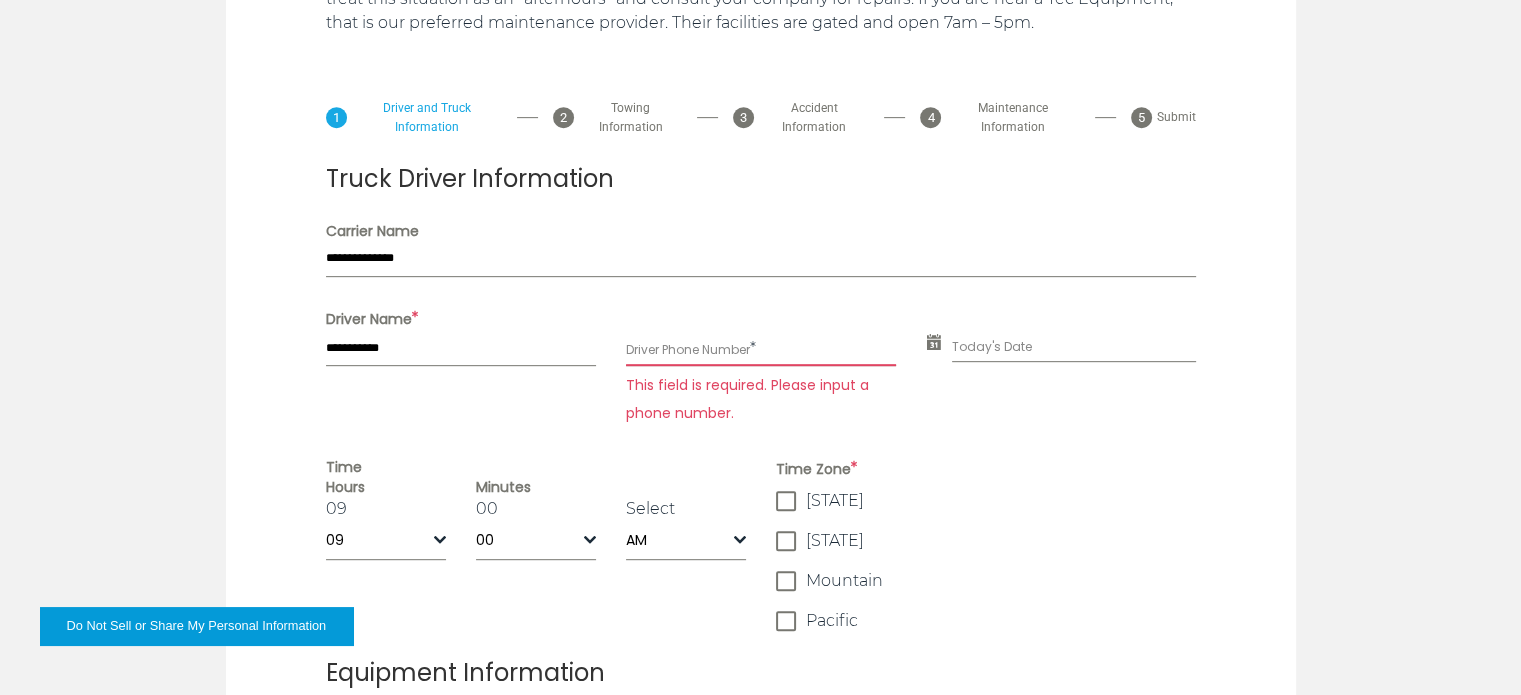 click on "Driver Phone Number  * This field is required. Please input a phone number." at bounding box center (761, 367) 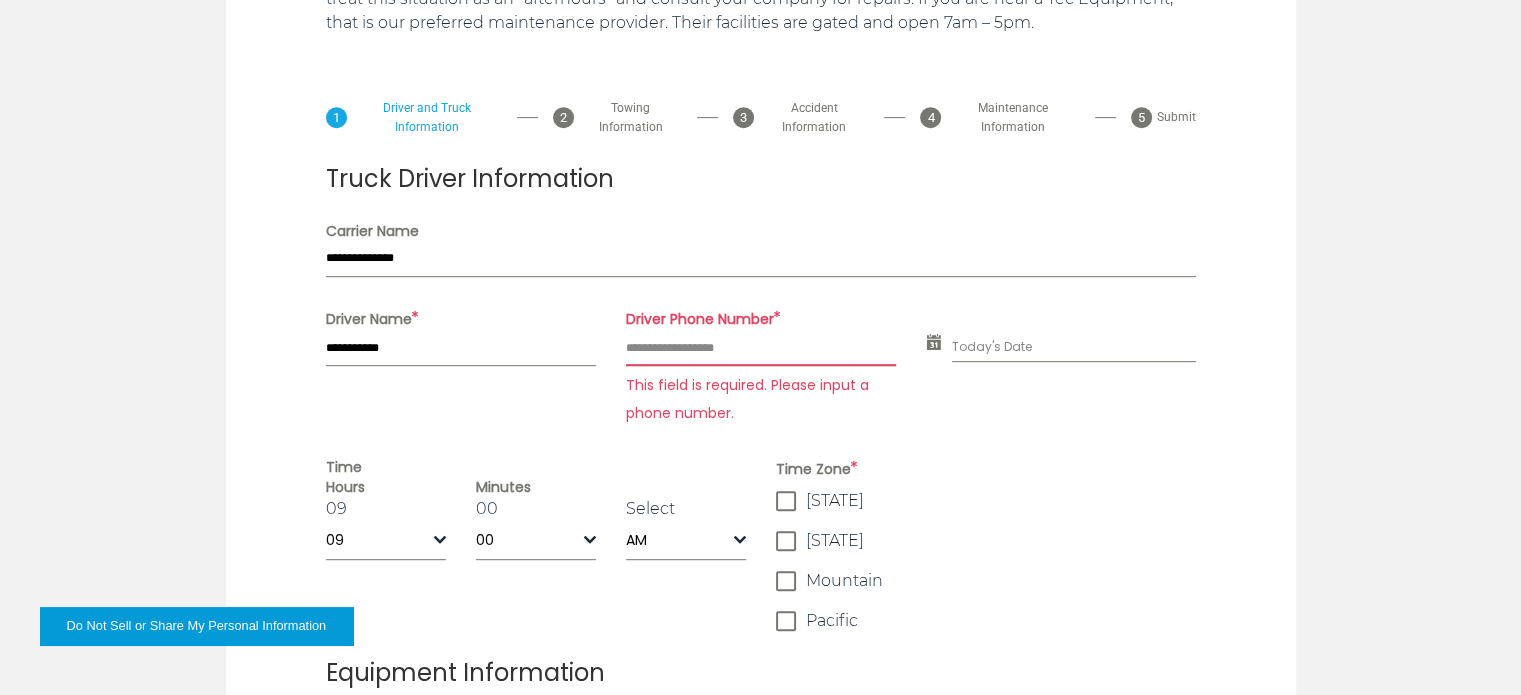 paste on "**********" 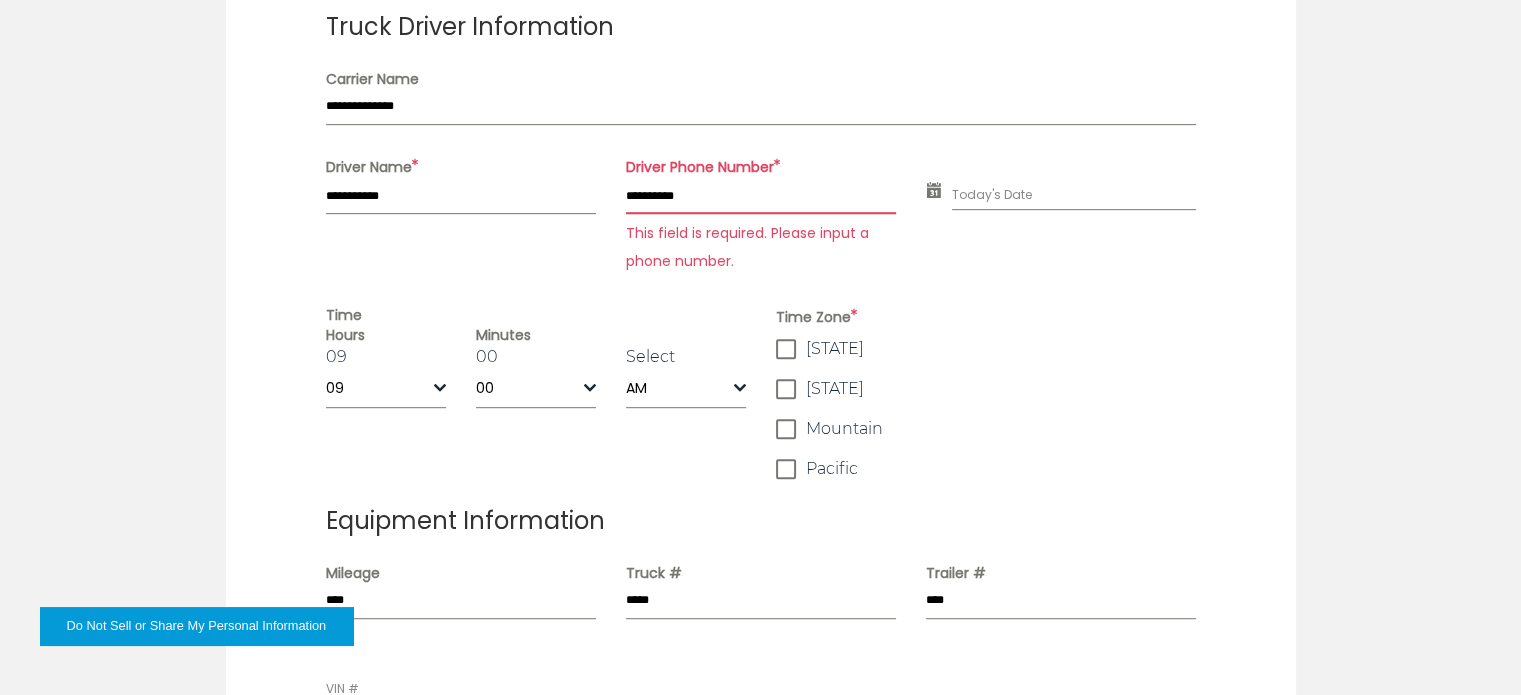 scroll, scrollTop: 1045, scrollLeft: 0, axis: vertical 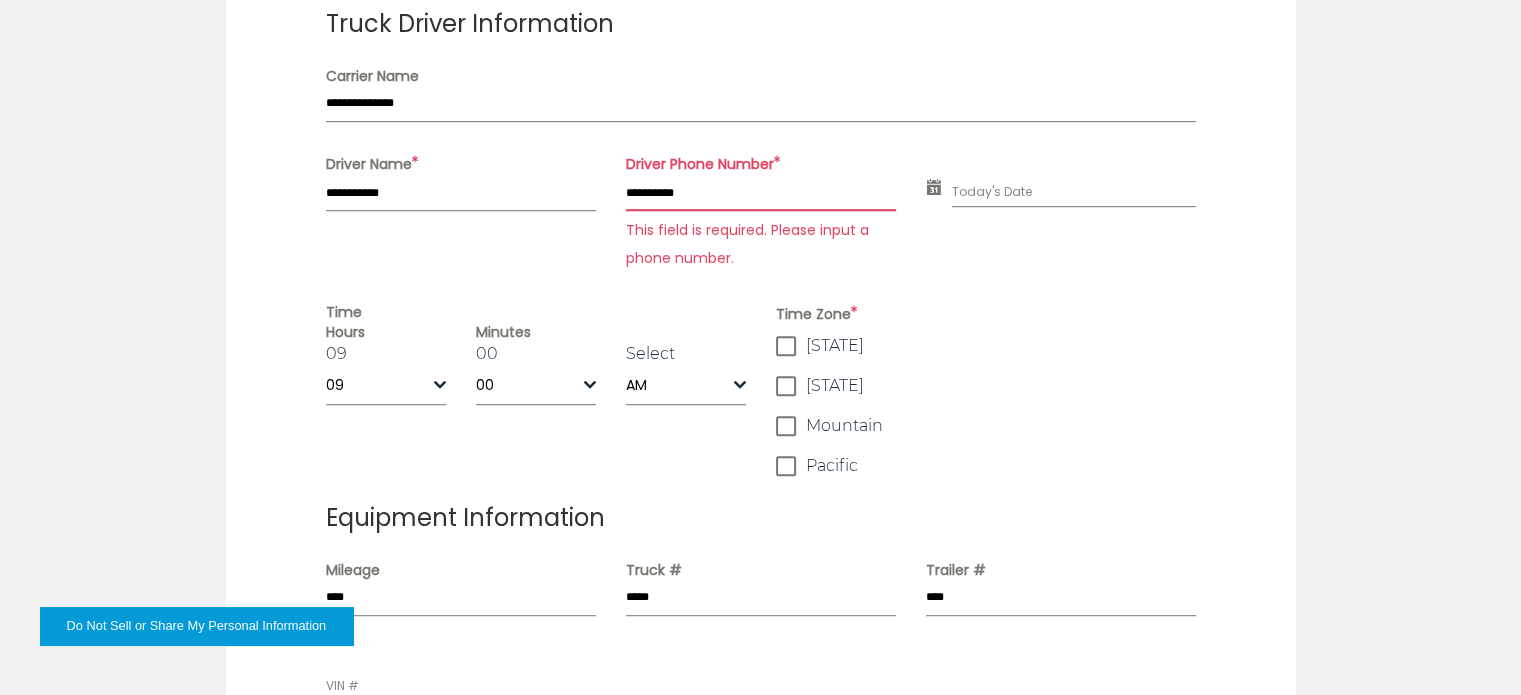 type on "**********" 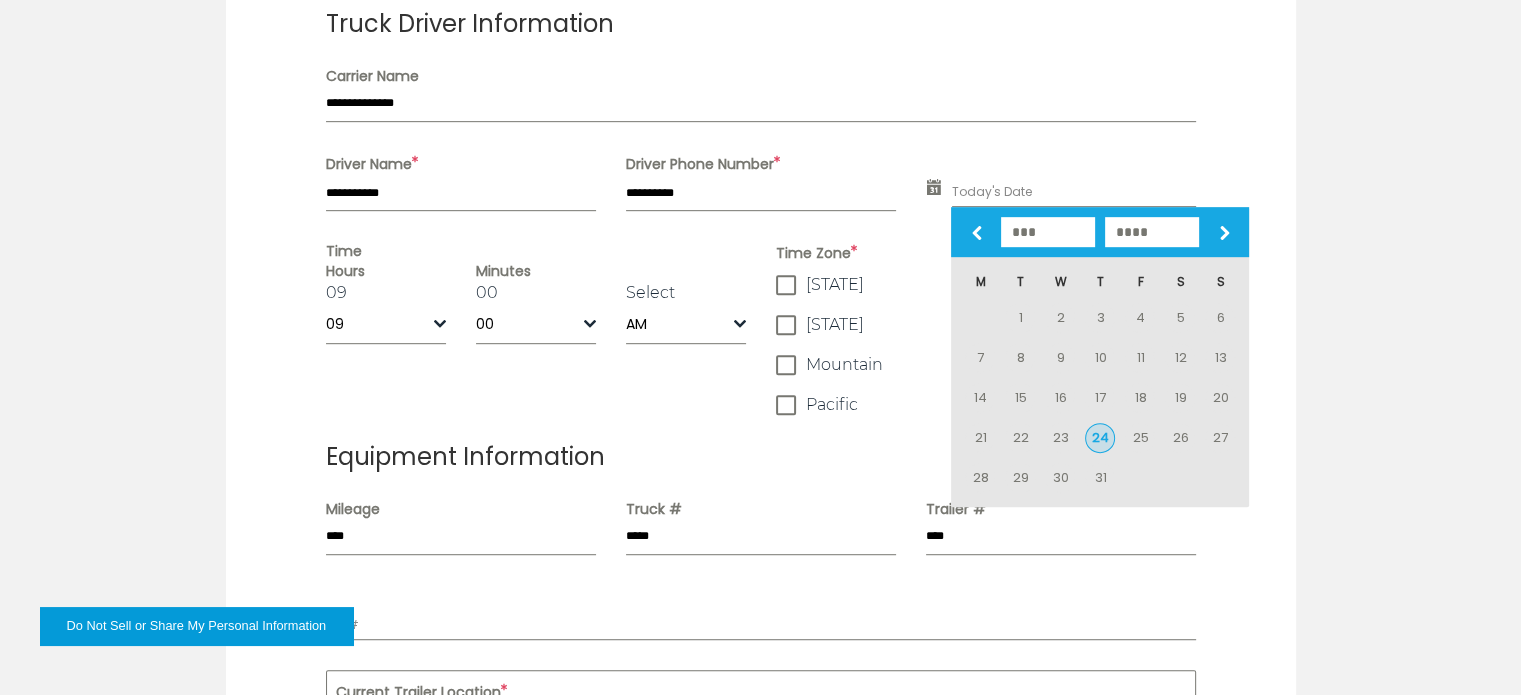 click on "24" at bounding box center (1100, 438) 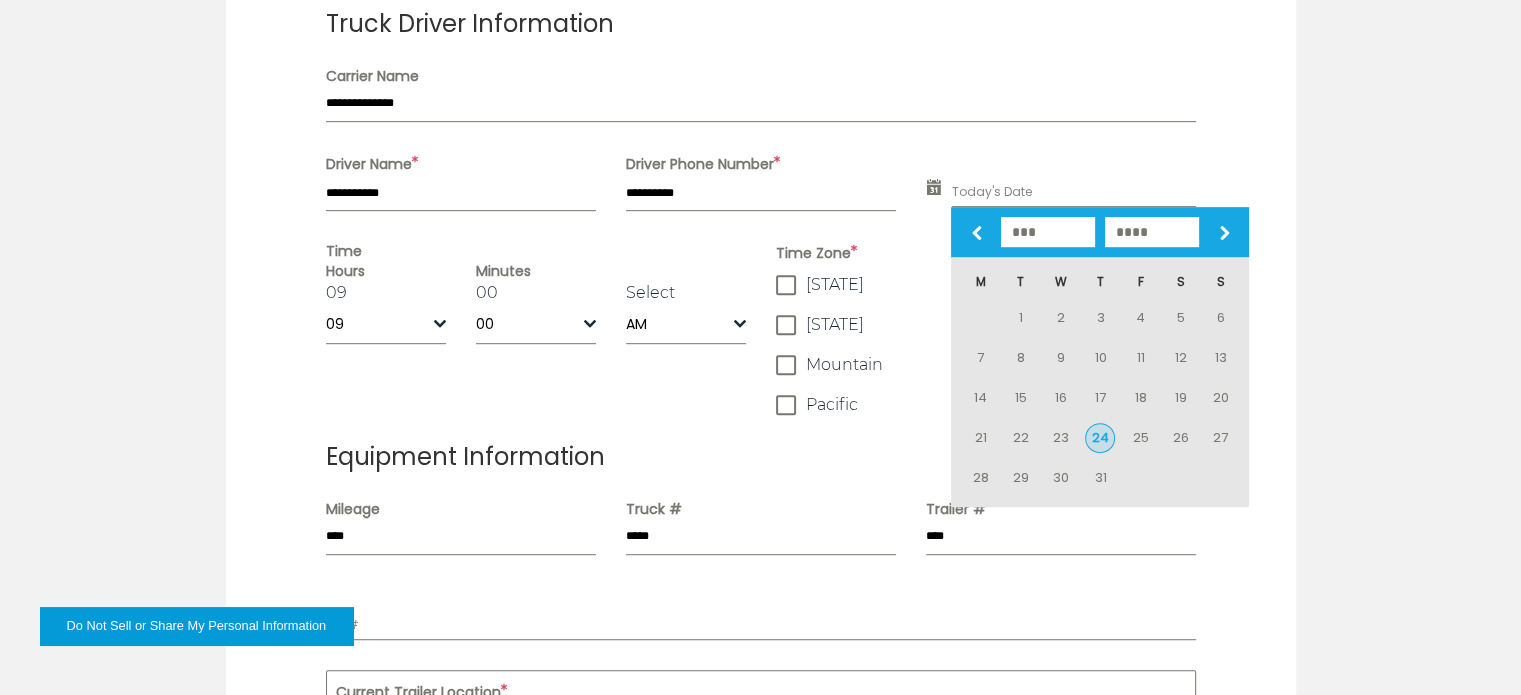 type on "**********" 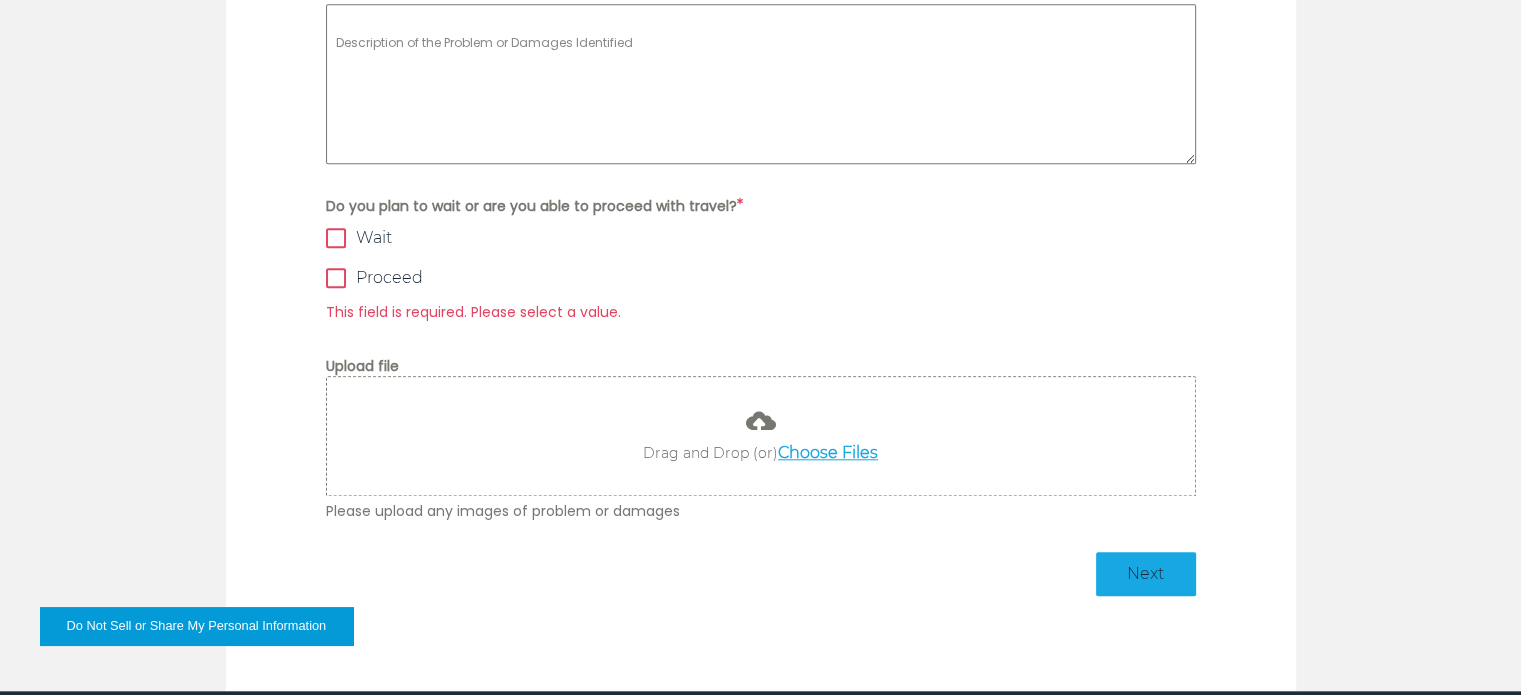 scroll, scrollTop: 1964, scrollLeft: 0, axis: vertical 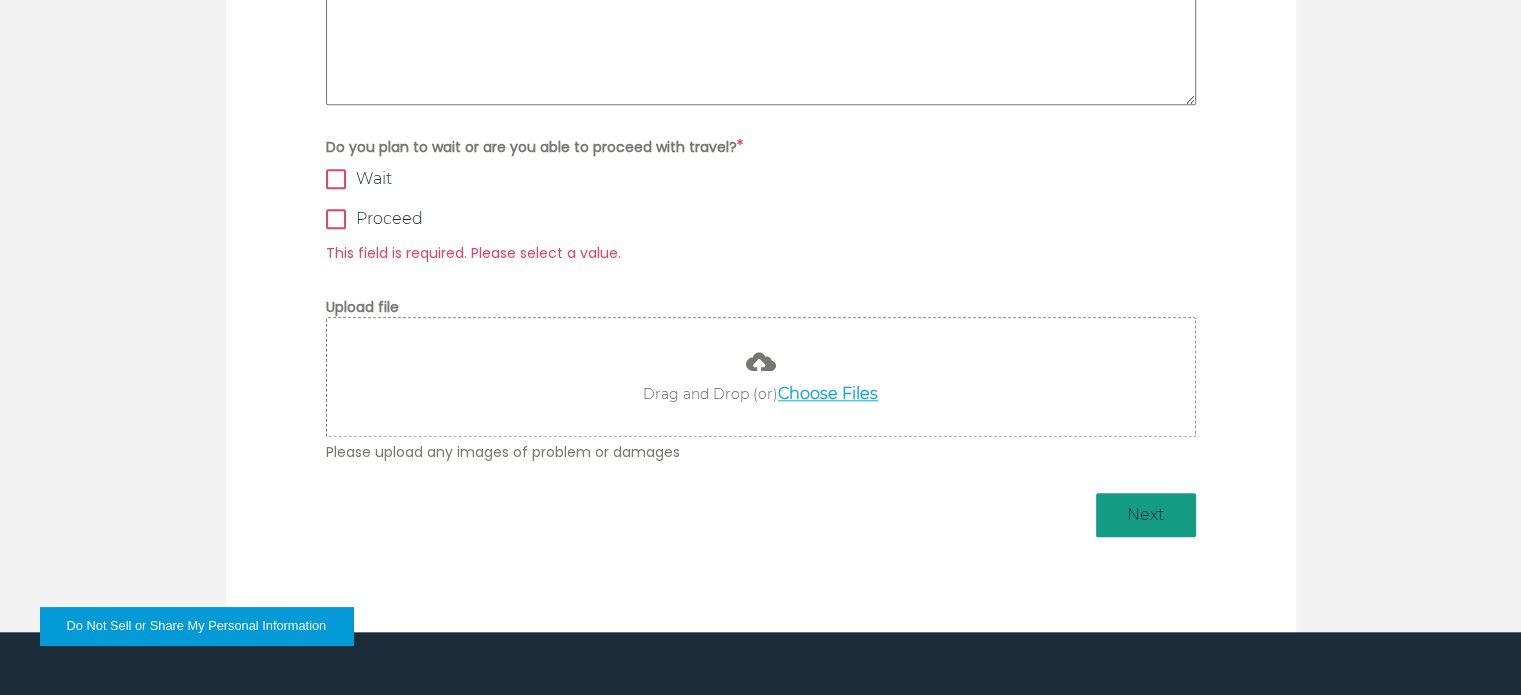 click on "Next" at bounding box center [1146, 515] 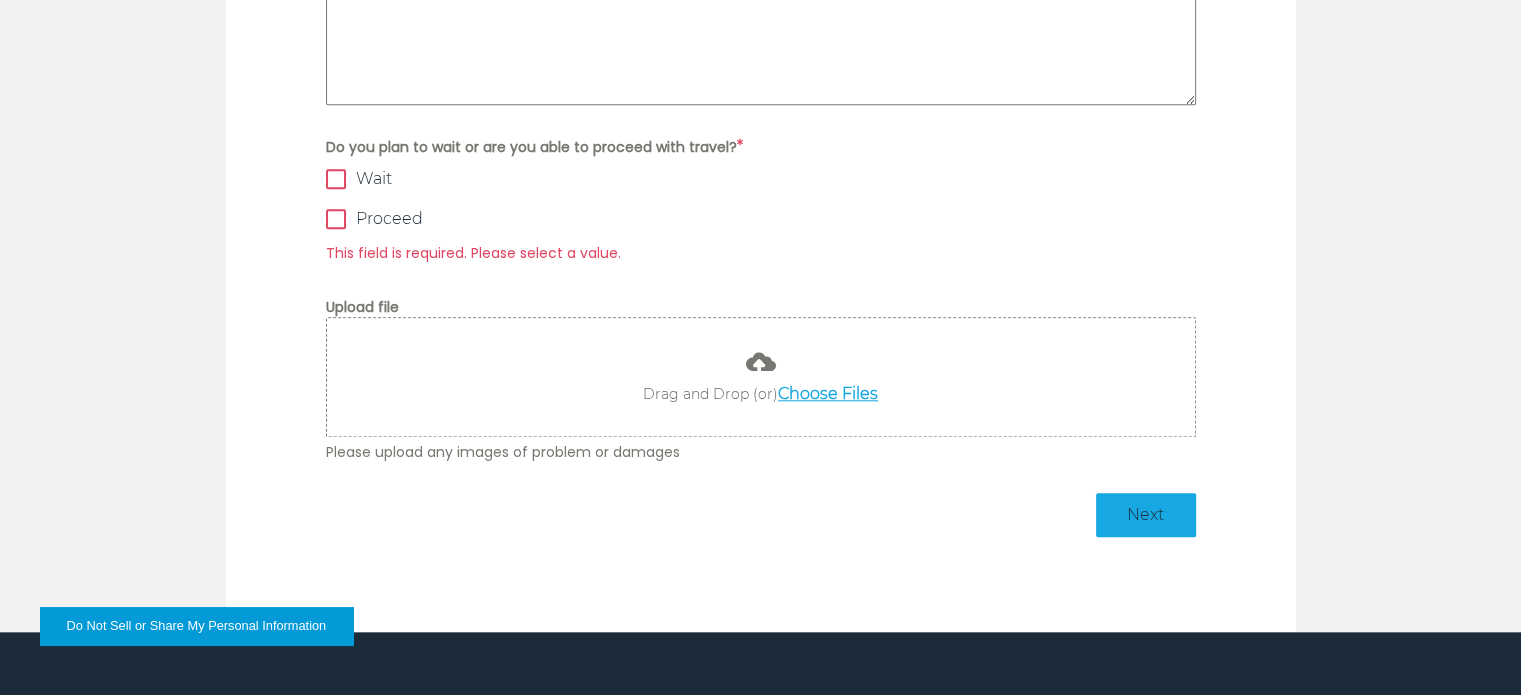 click on "Do you plan to wait or are you able to proceed with travel?  * Wait Proceed This field is required. Please select a value." at bounding box center (761, 201) 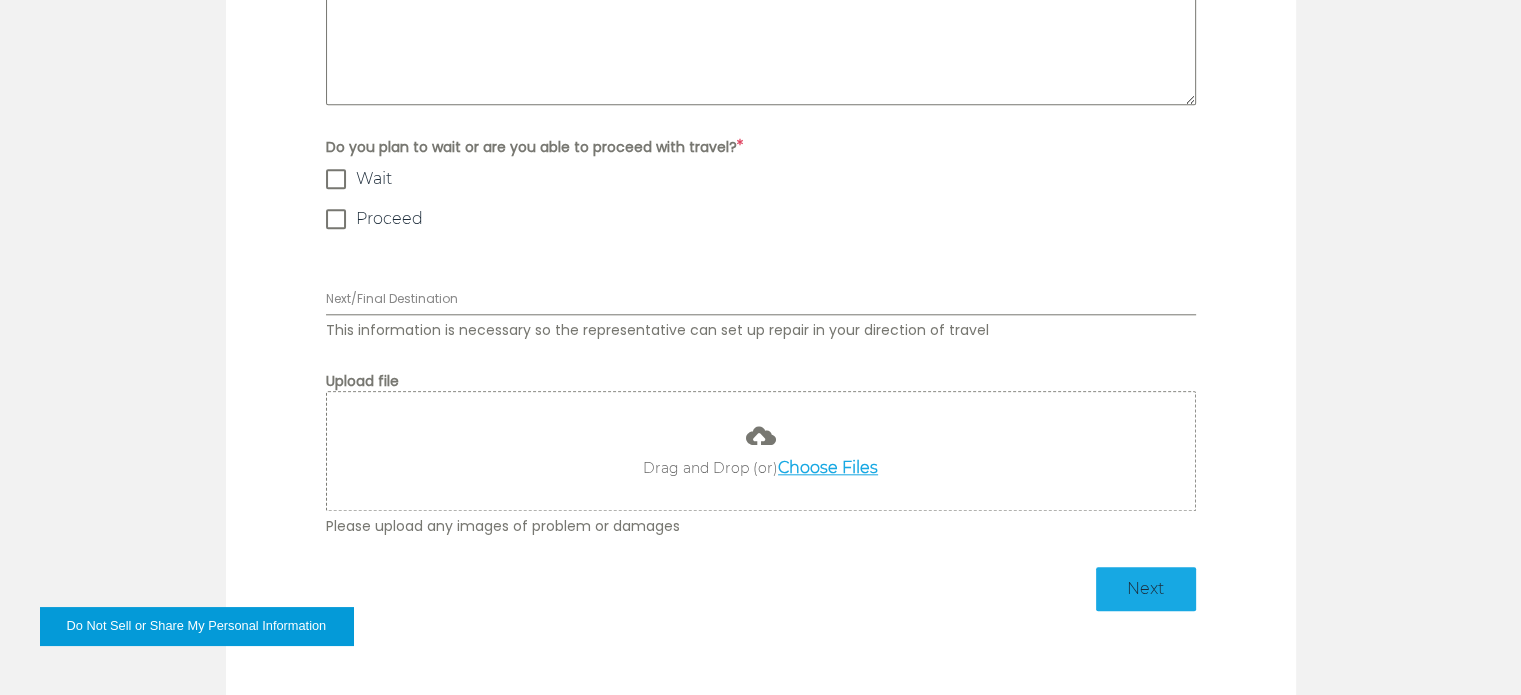 click at bounding box center (336, 179) 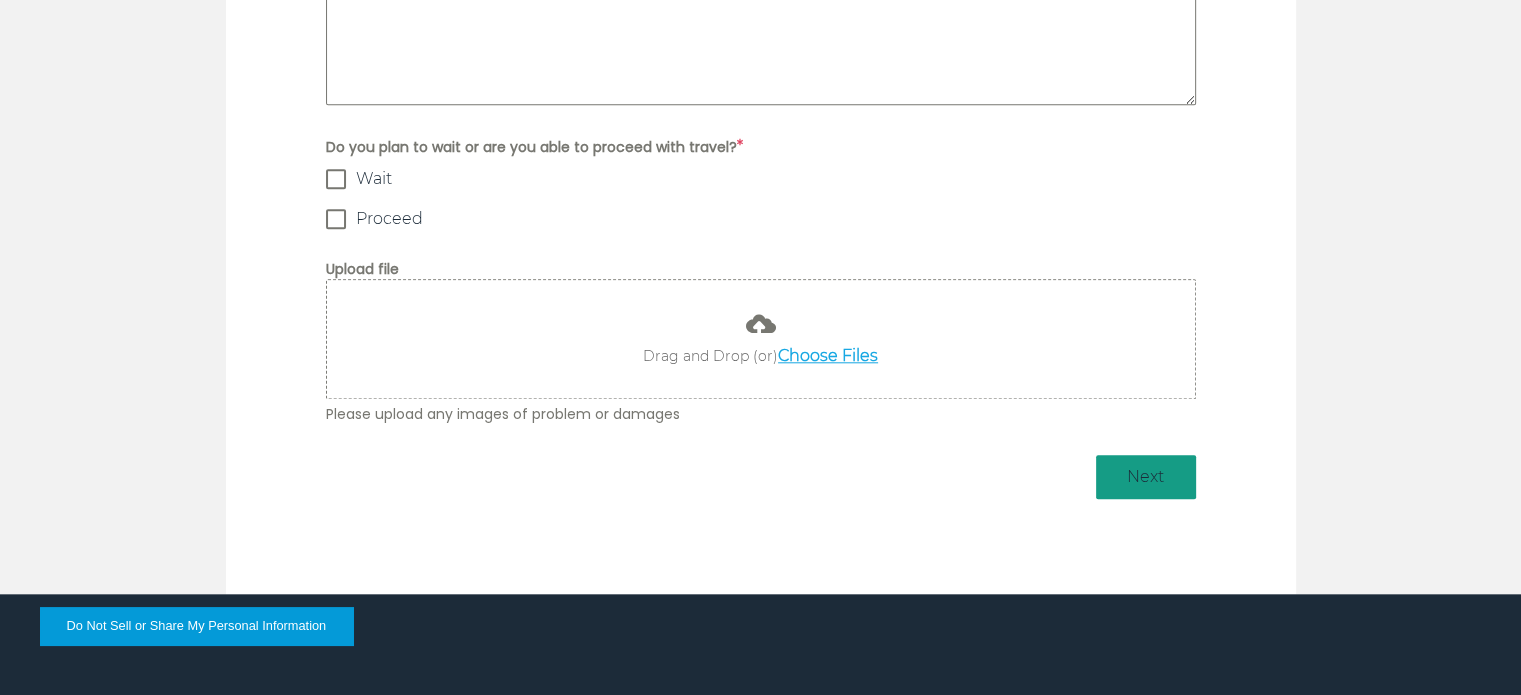 click on "Next" at bounding box center (1146, 477) 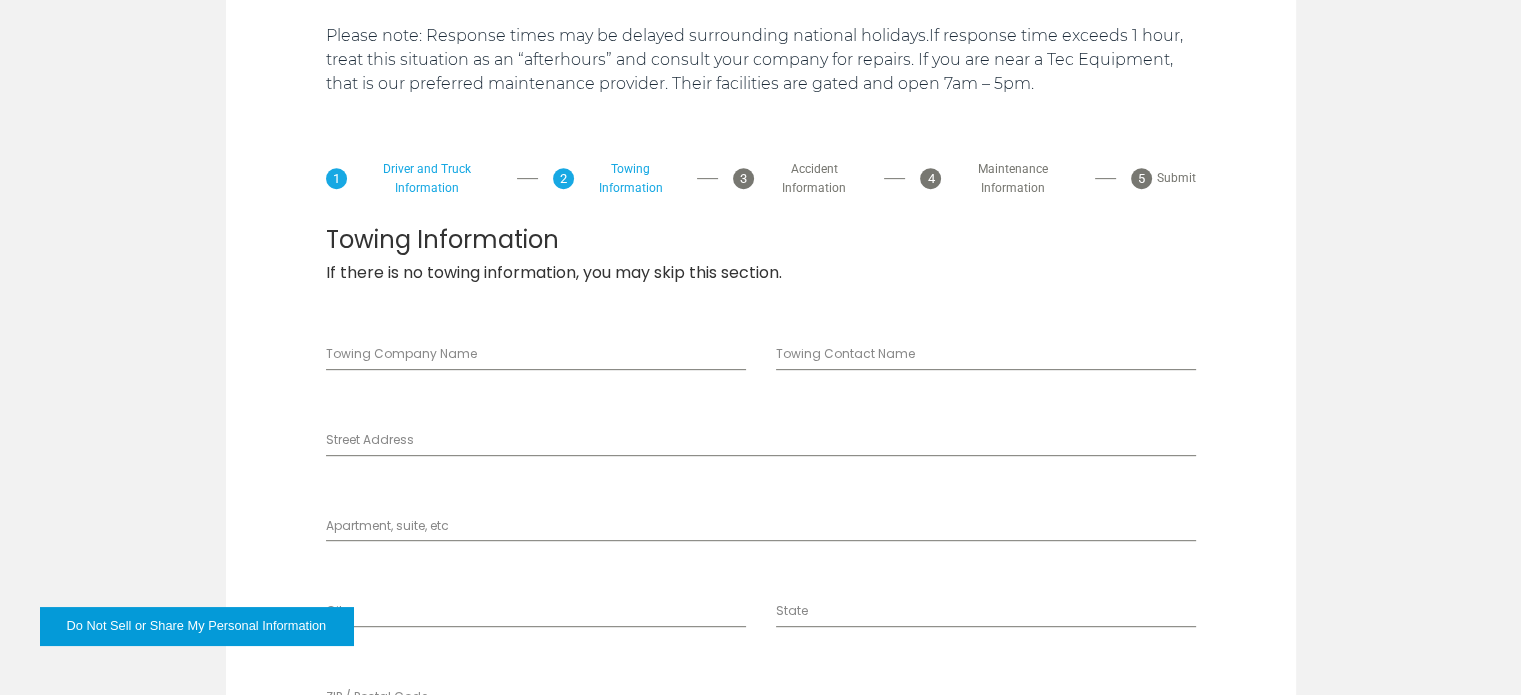 scroll, scrollTop: 752, scrollLeft: 0, axis: vertical 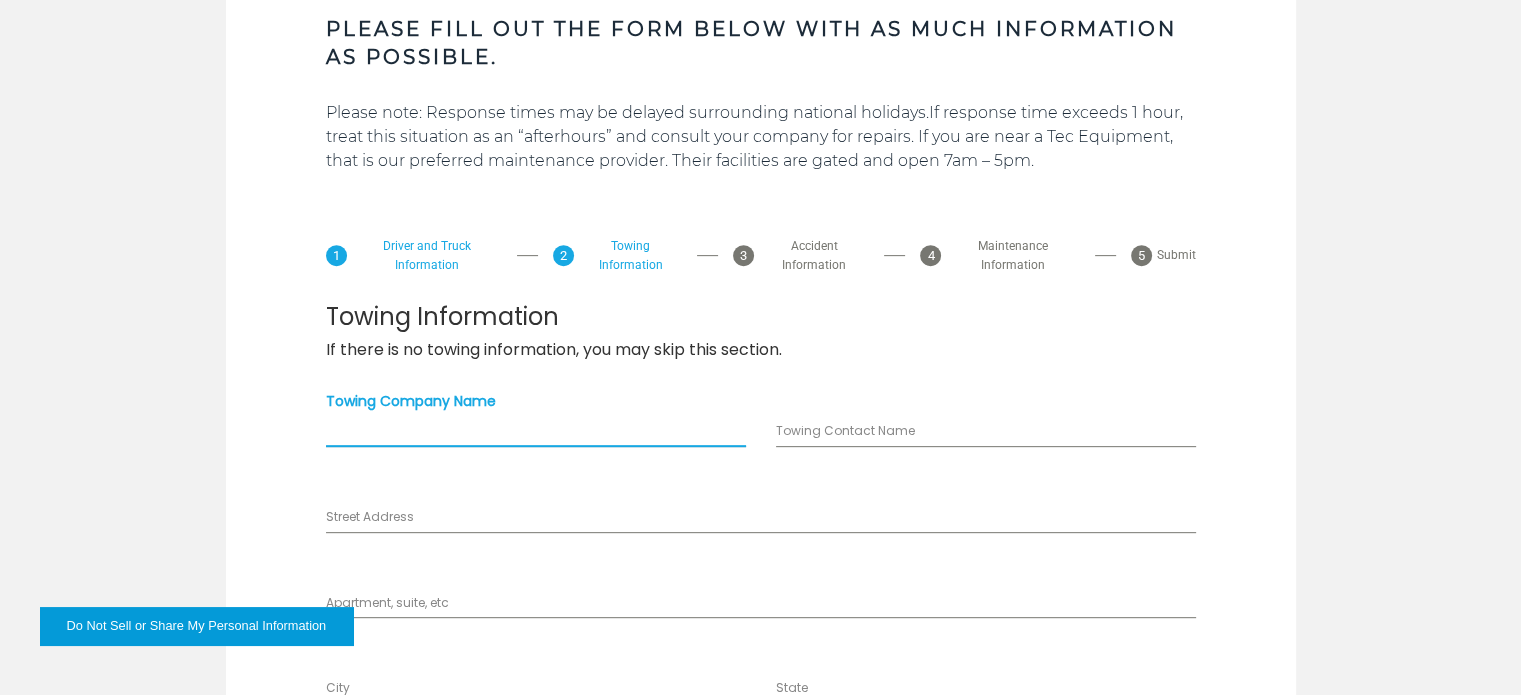 click on "Towing Company Name" at bounding box center [536, 429] 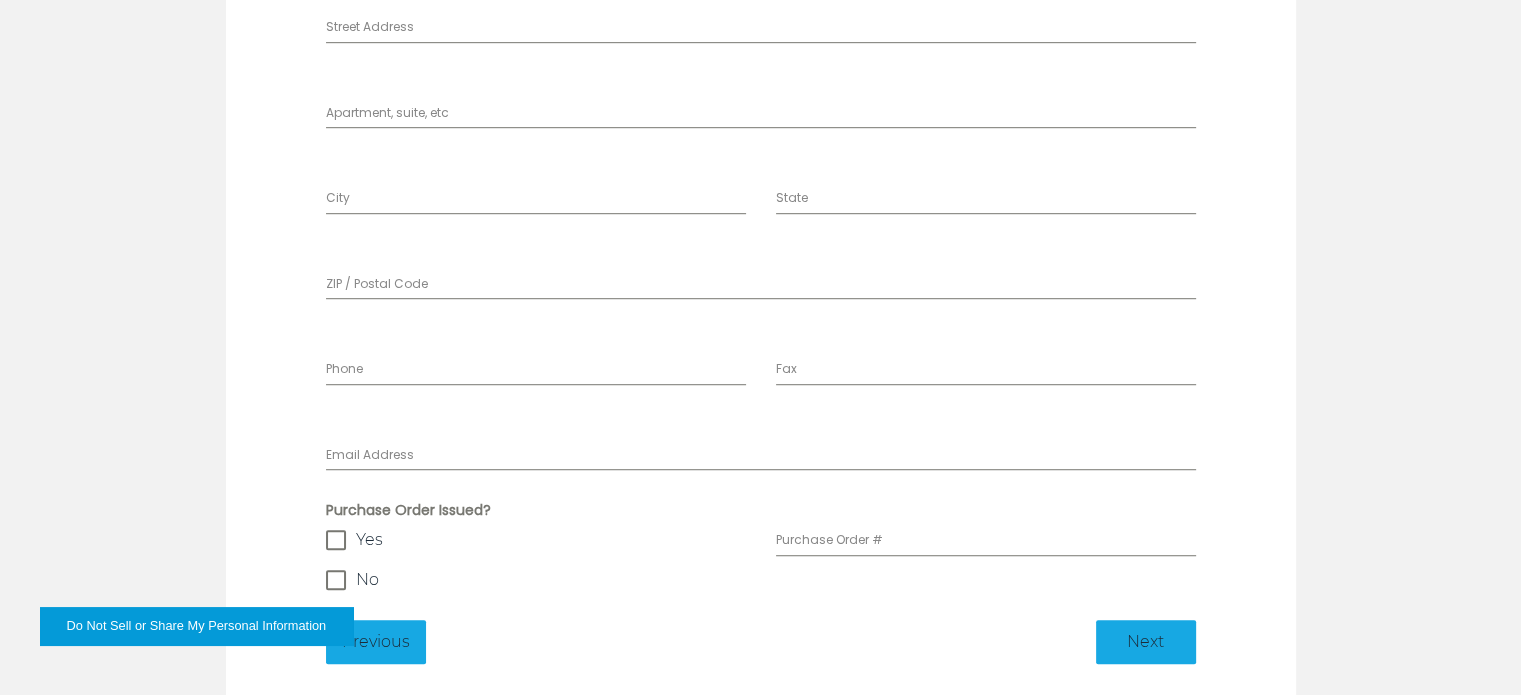 scroll, scrollTop: 1400, scrollLeft: 0, axis: vertical 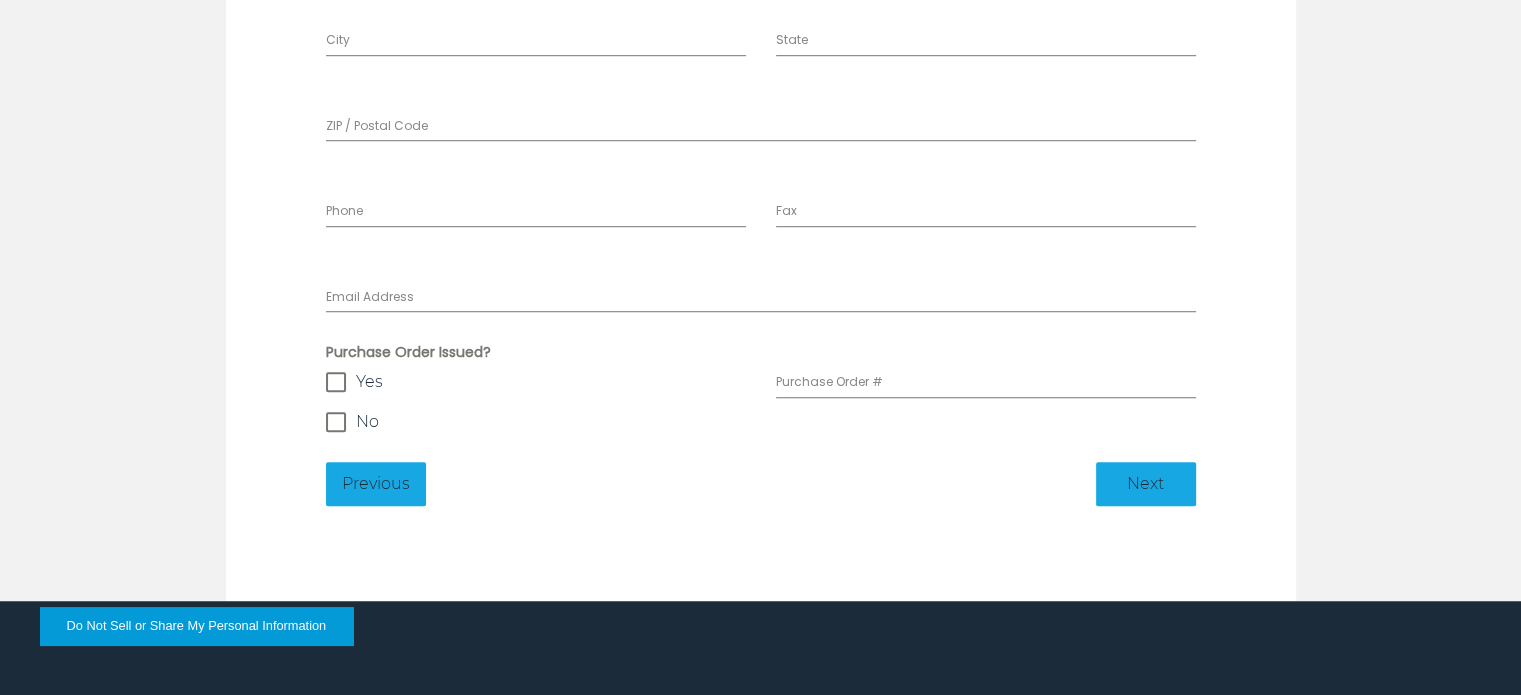type on "***" 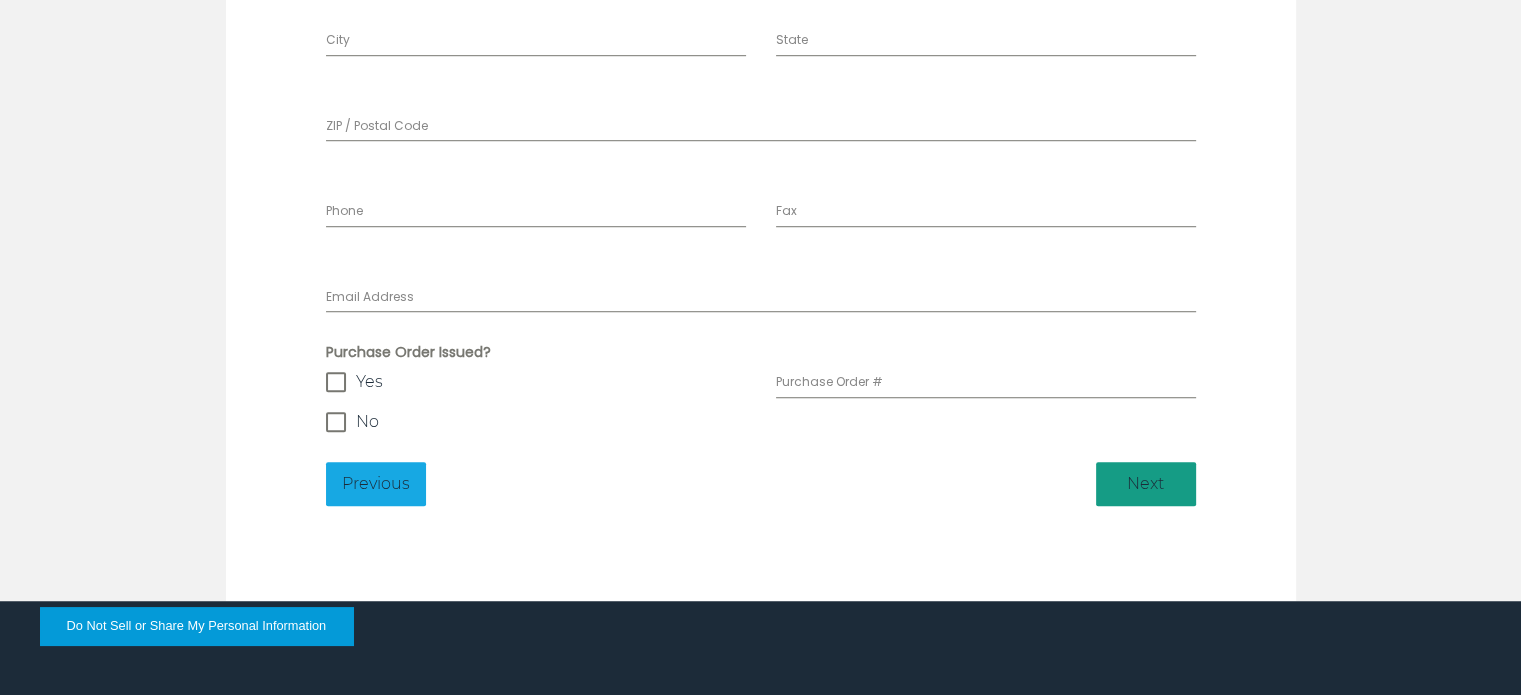 click on "Next" at bounding box center (1146, 484) 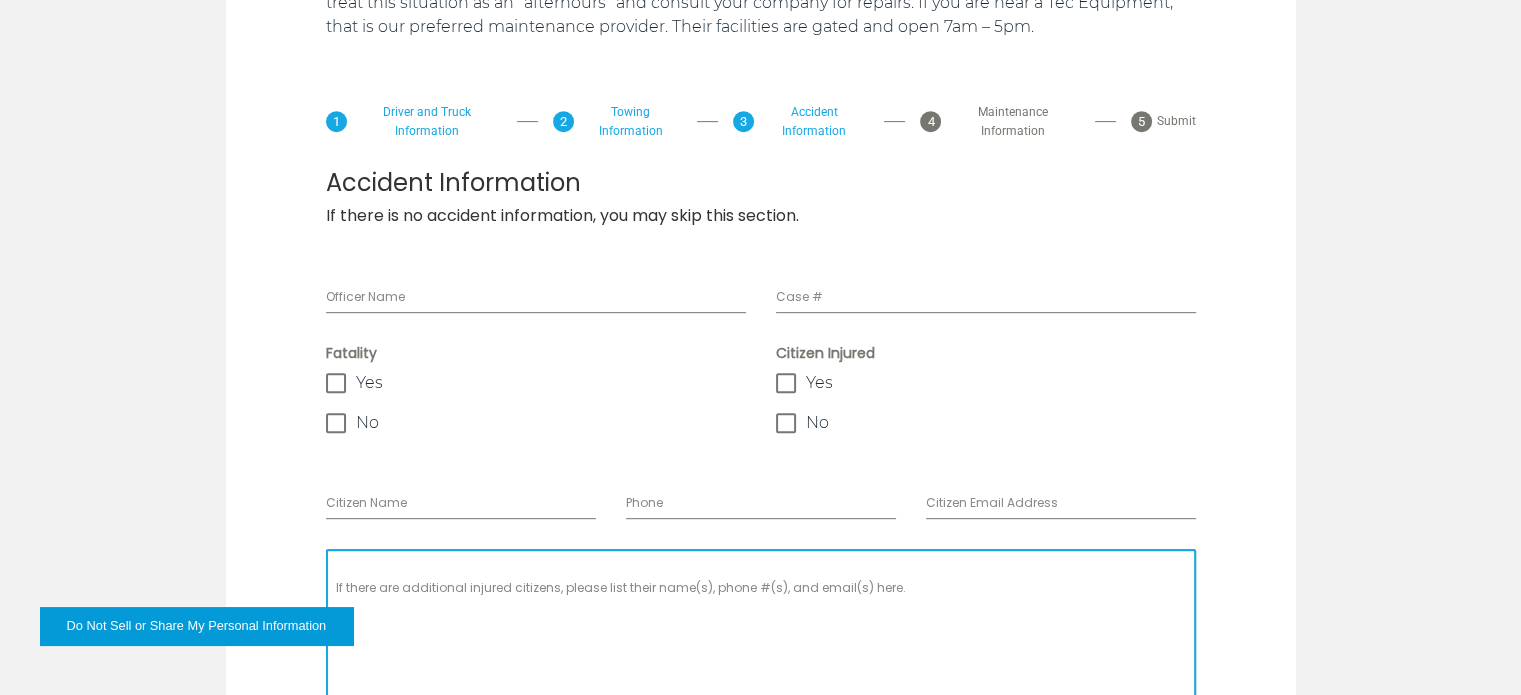 scroll, scrollTop: 752, scrollLeft: 0, axis: vertical 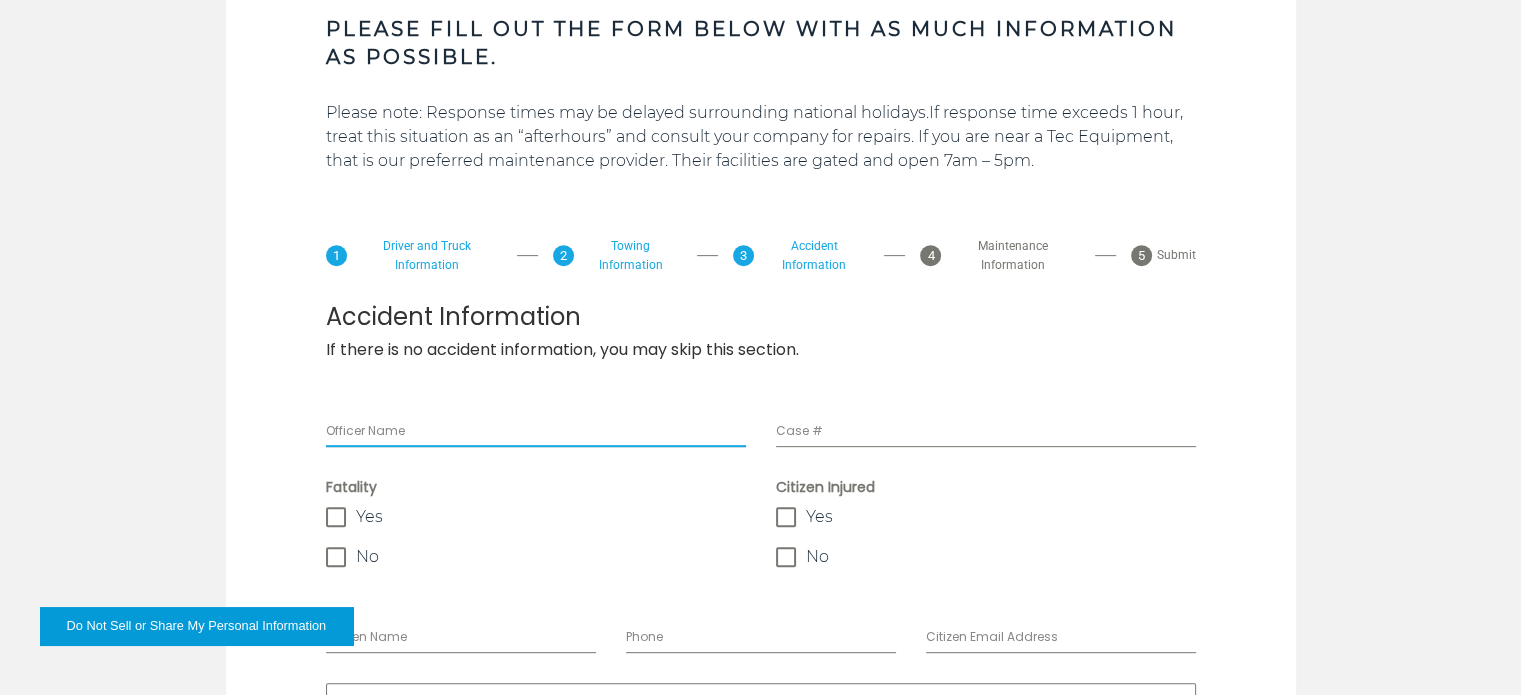 click on "Officer Name" at bounding box center (536, 429) 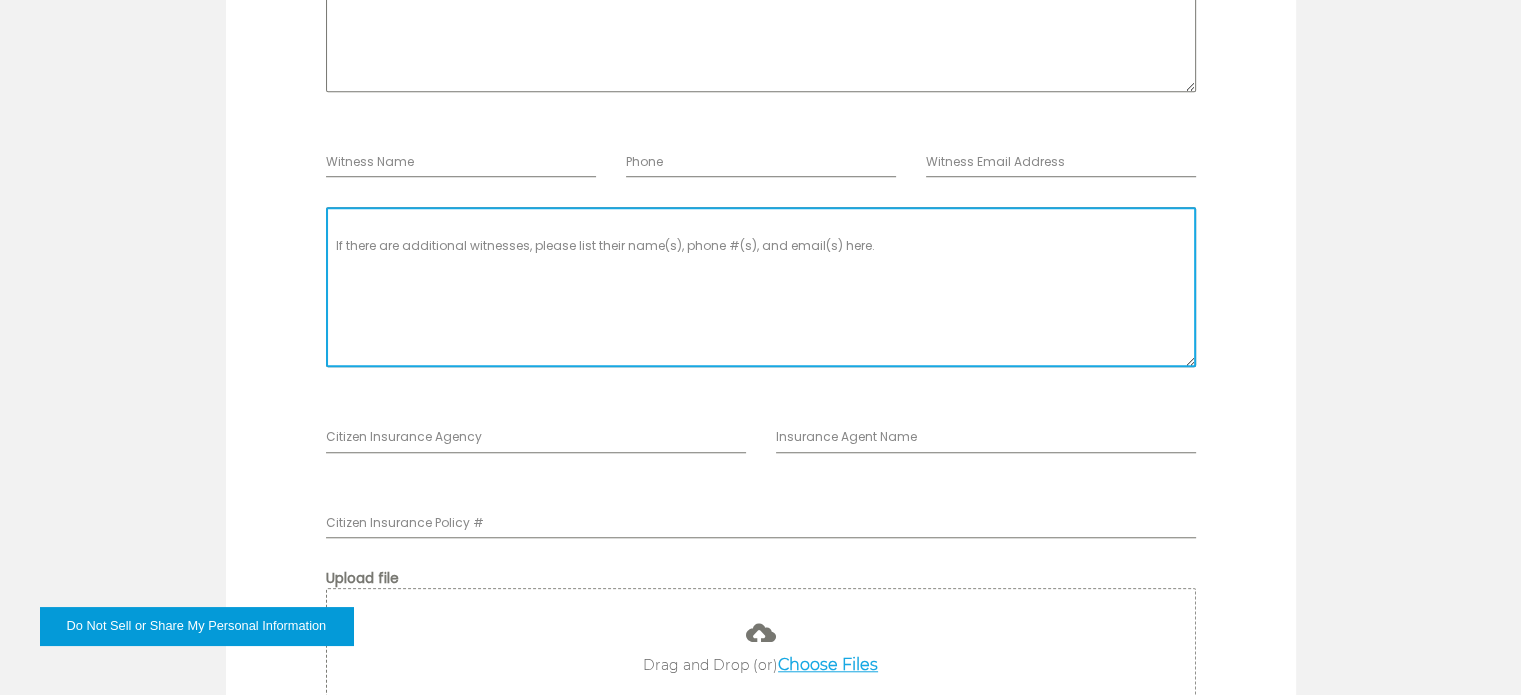 scroll, scrollTop: 1784, scrollLeft: 0, axis: vertical 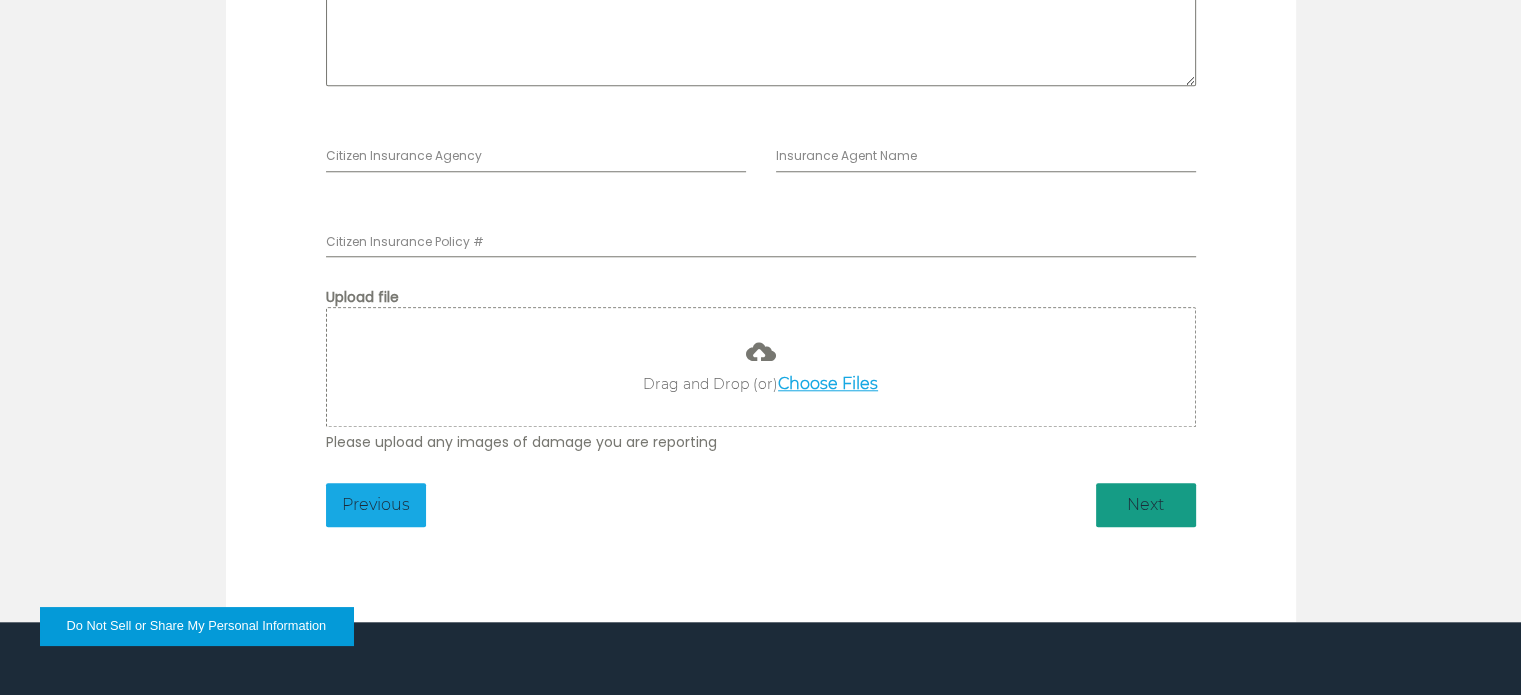 type on "***" 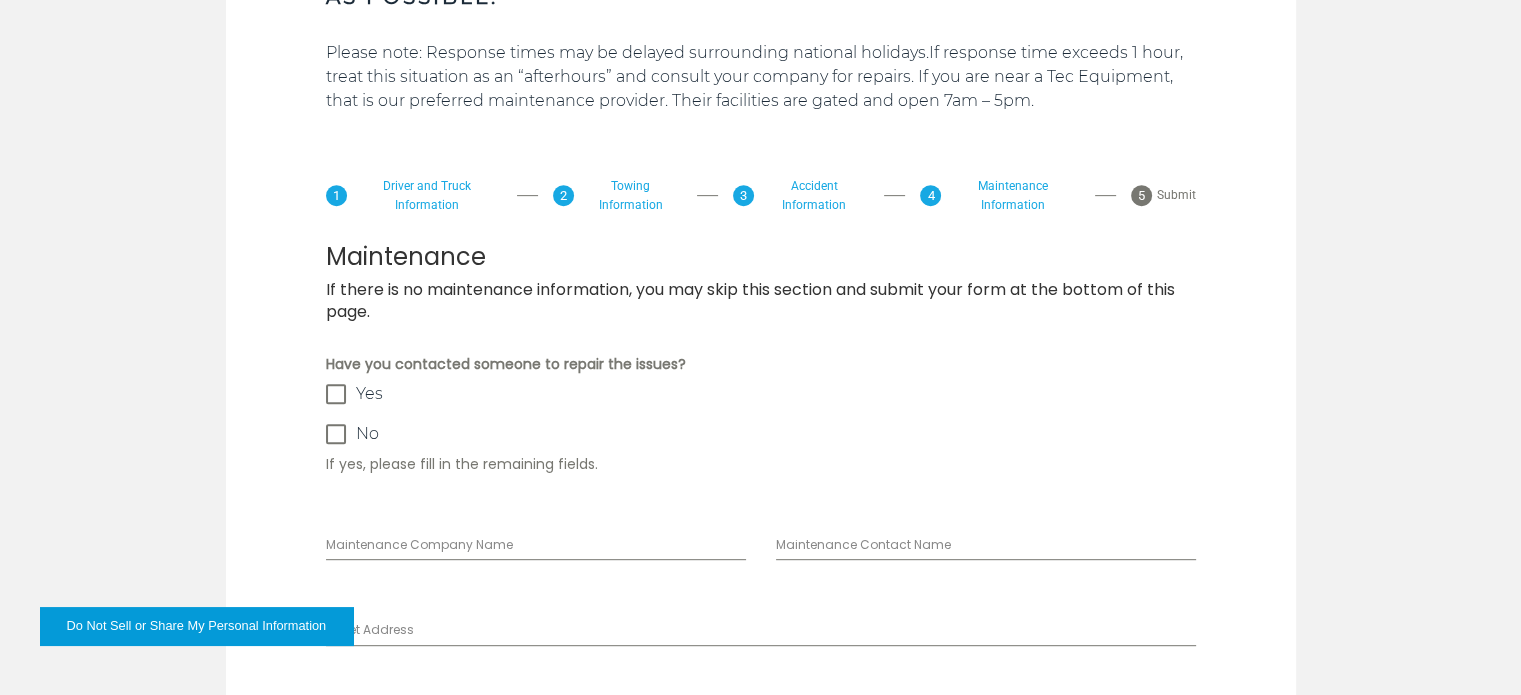 scroll, scrollTop: 764, scrollLeft: 0, axis: vertical 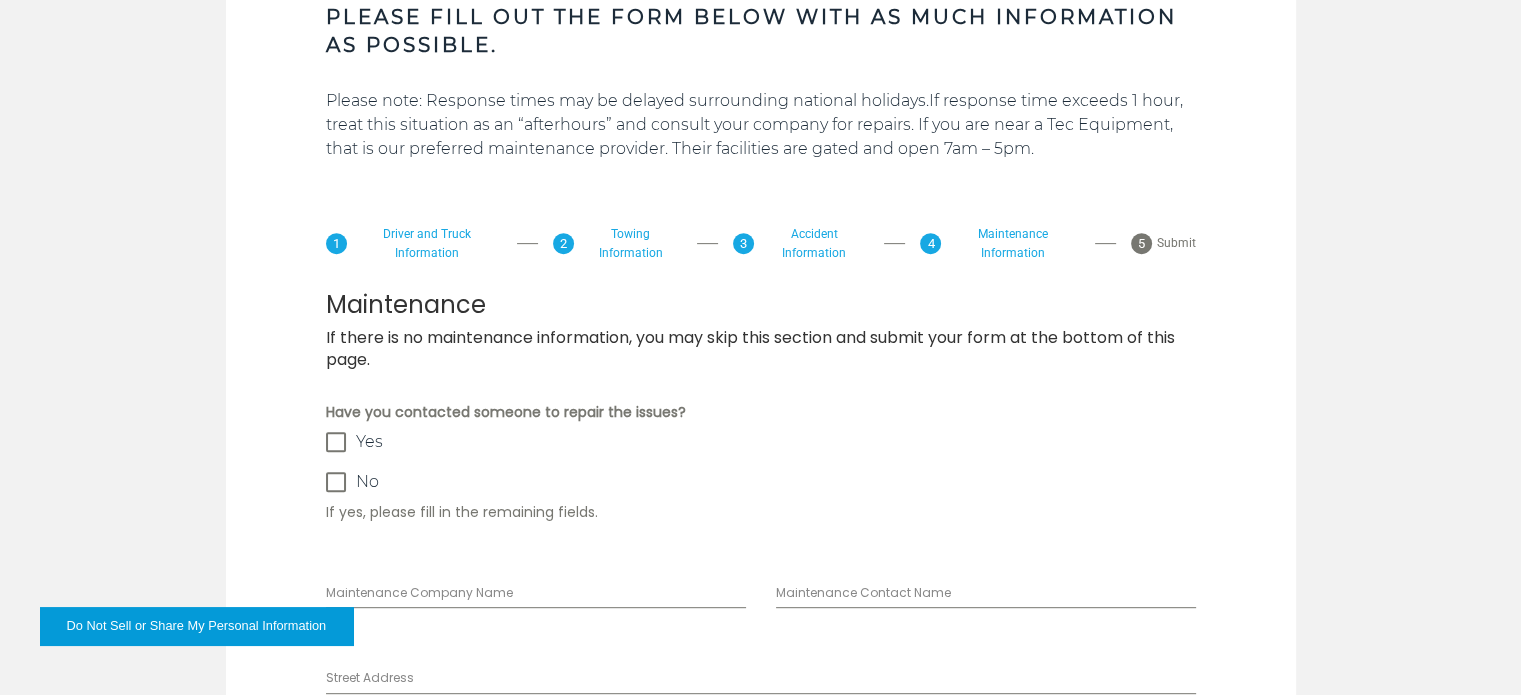 click at bounding box center (336, 442) 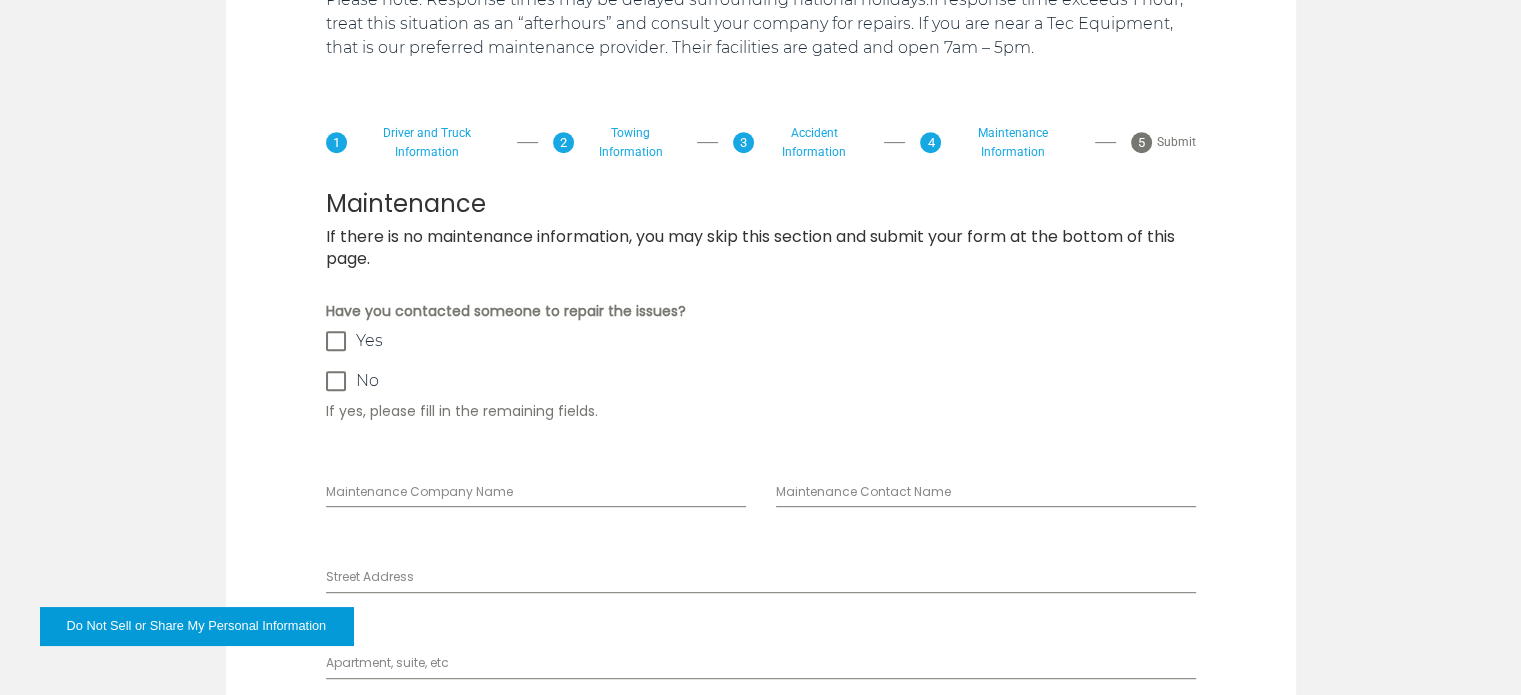 scroll, scrollTop: 869, scrollLeft: 0, axis: vertical 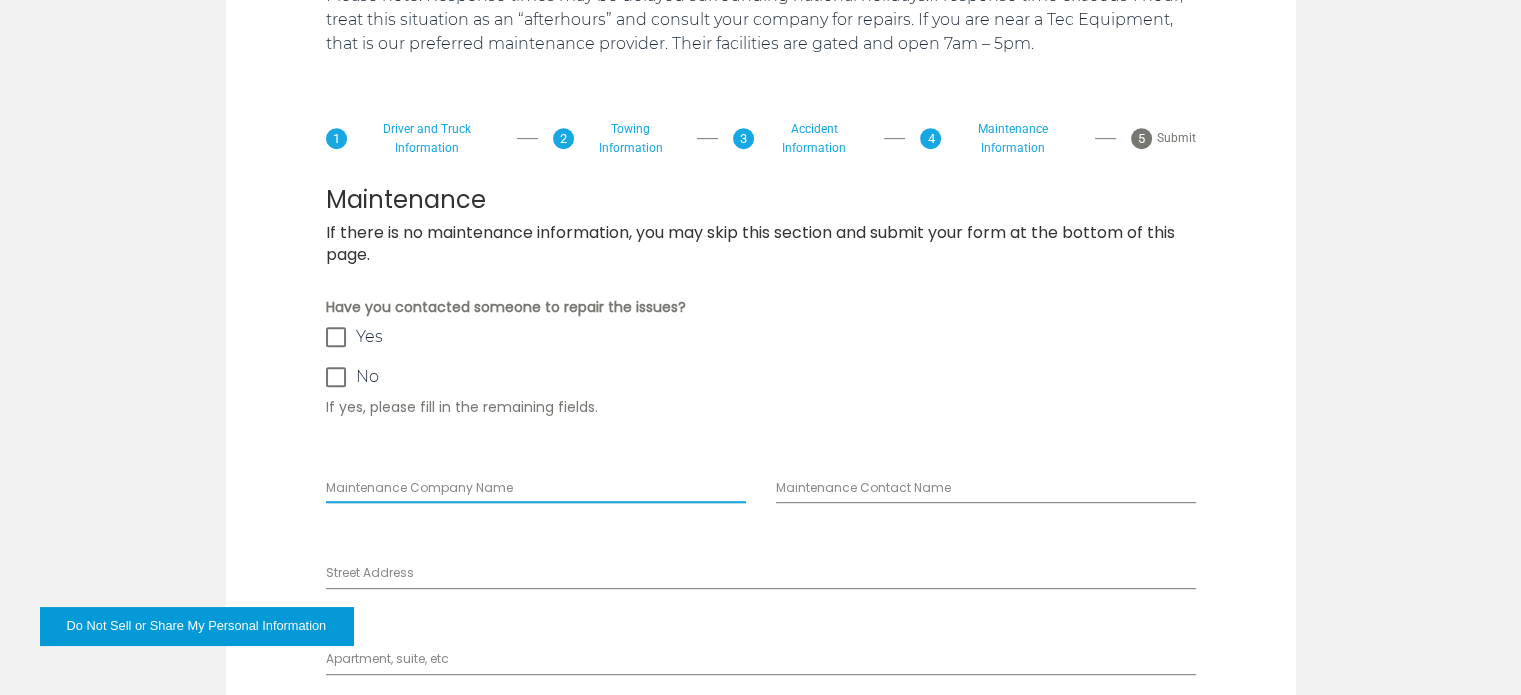 click on "Maintenance Company Name" at bounding box center [536, 486] 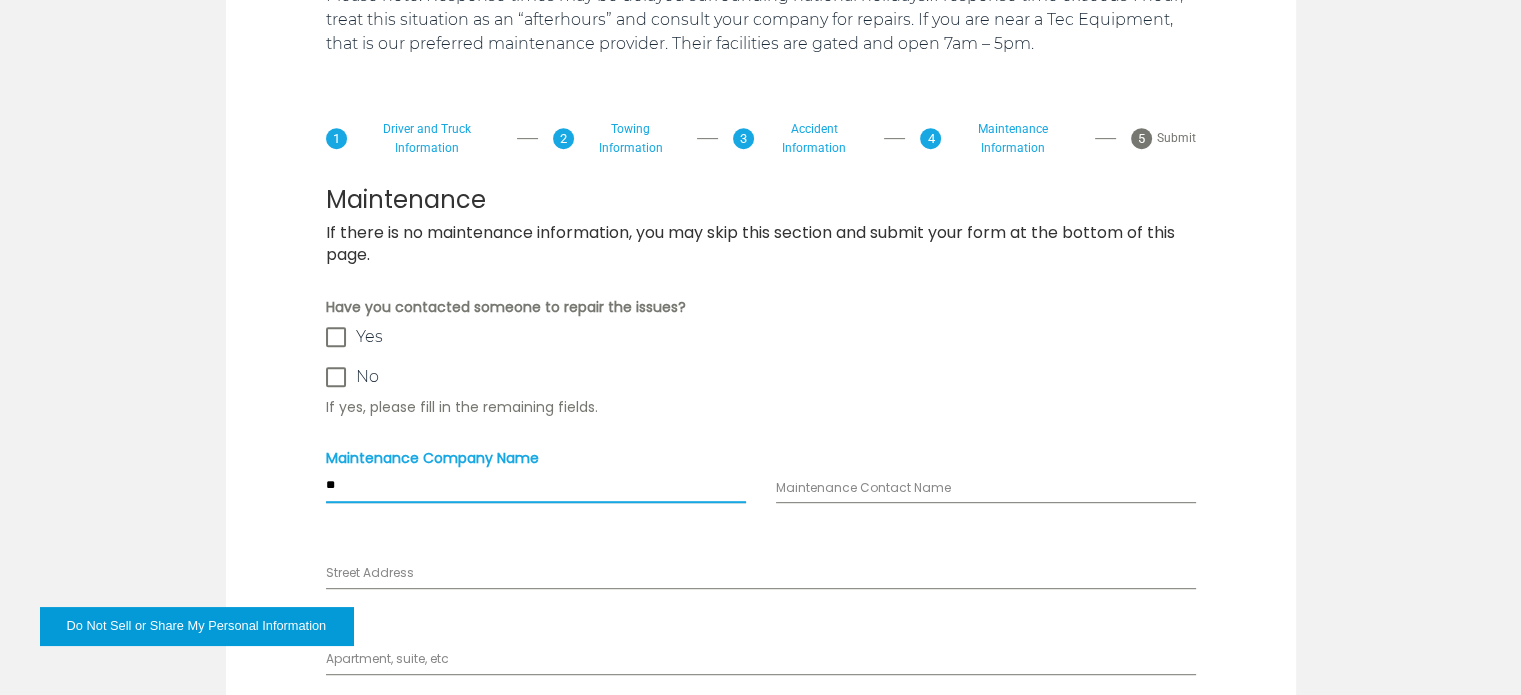 type on "**" 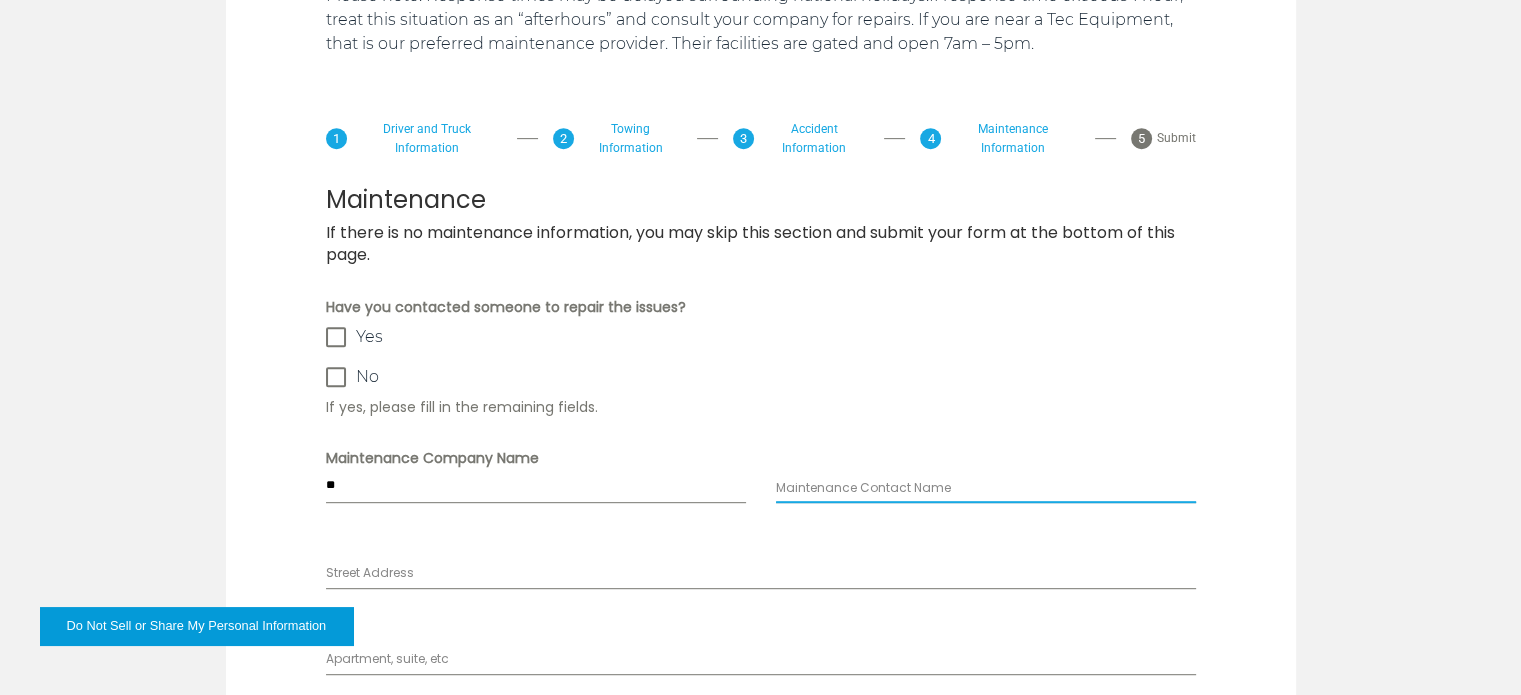 click on "Maintenance Contact Name" at bounding box center [986, 486] 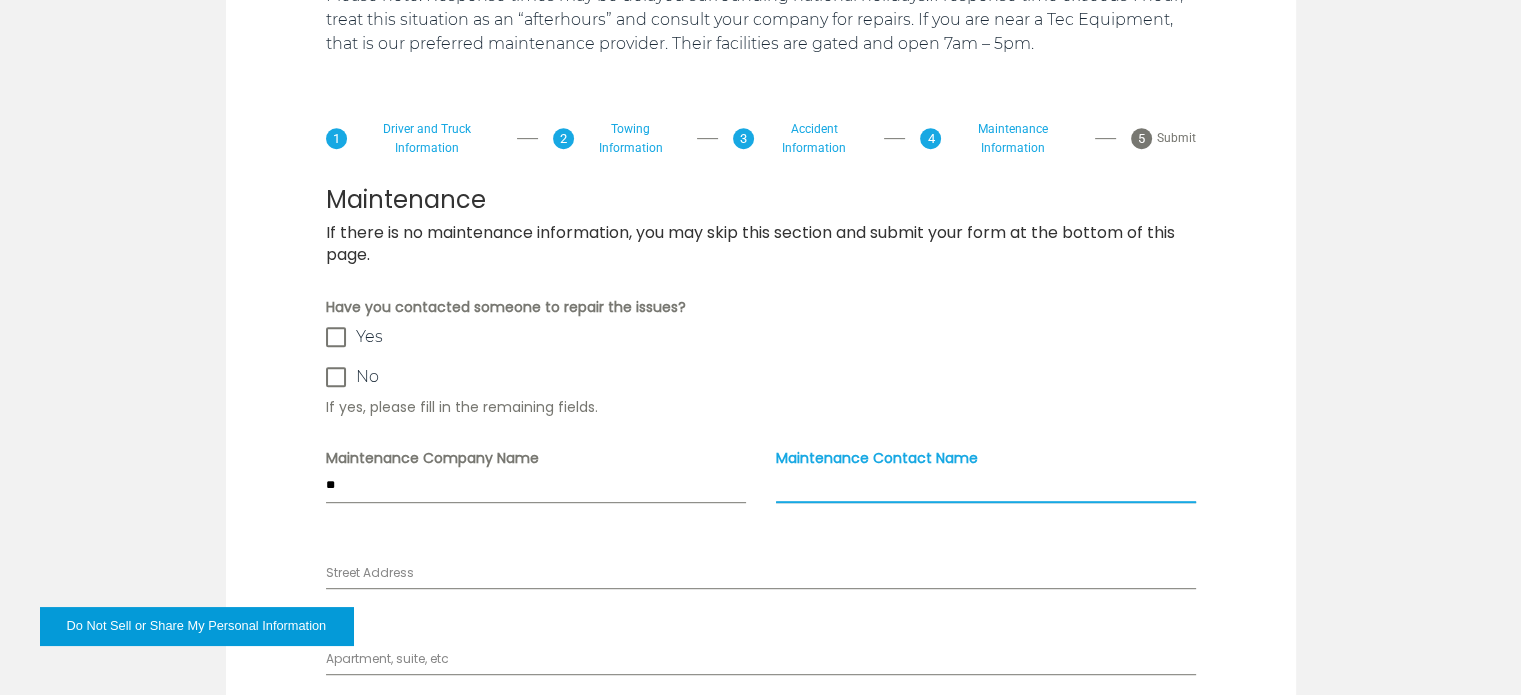 paste on "**********" 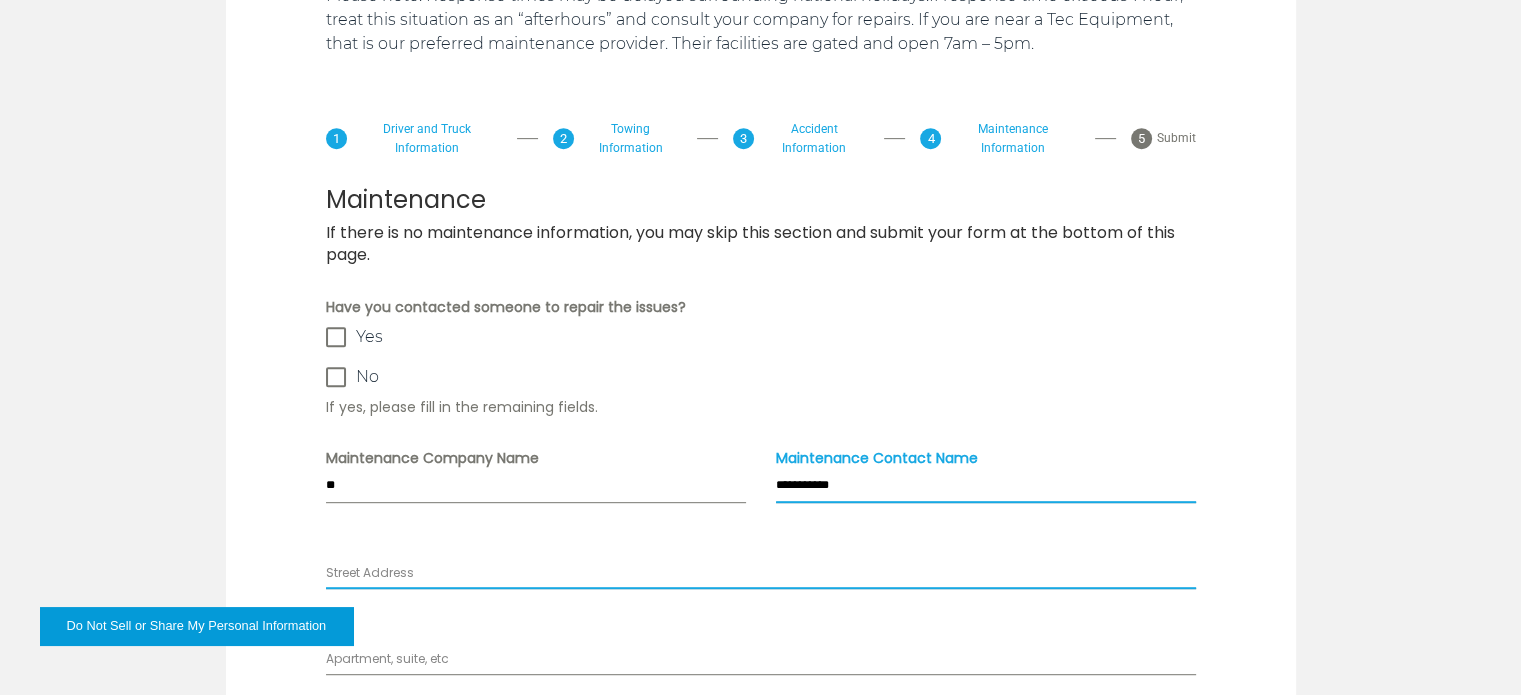 type on "**********" 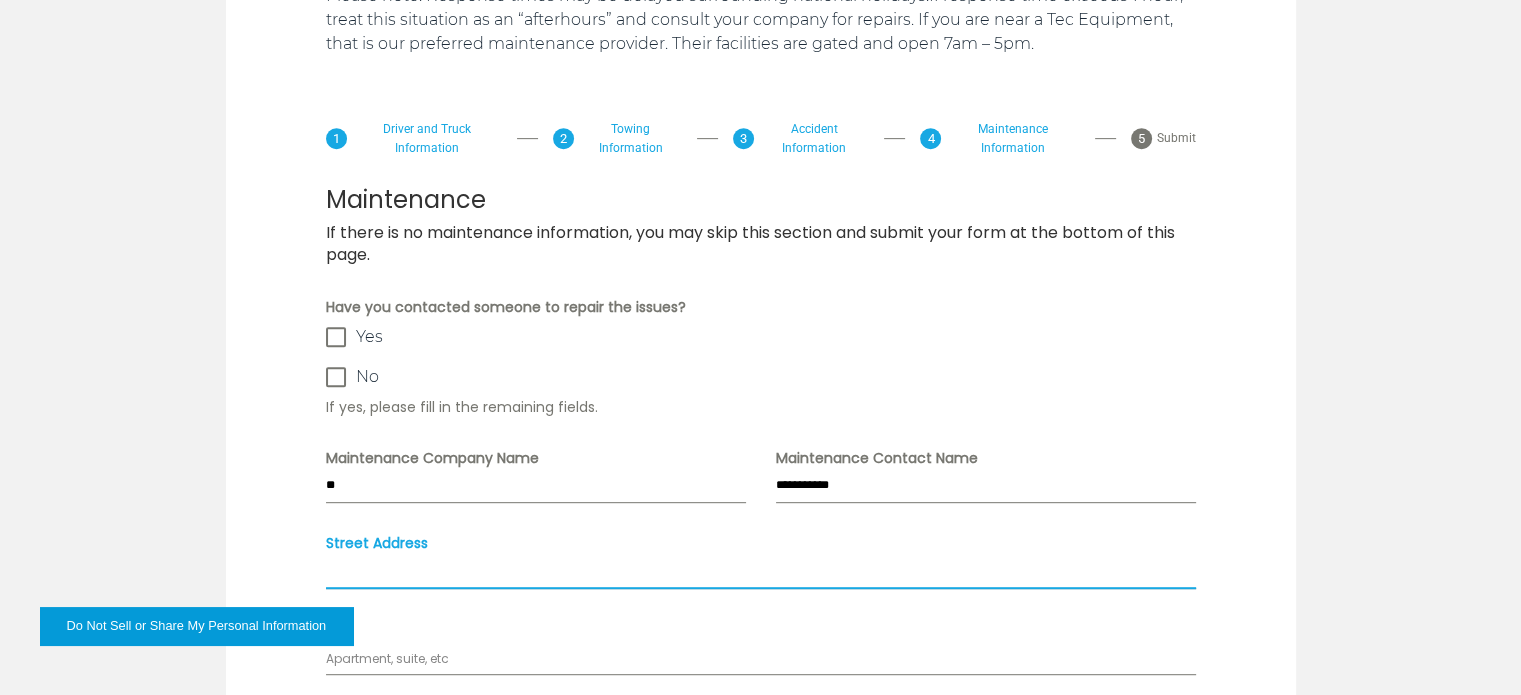 click on "Street Address" at bounding box center (761, 571) 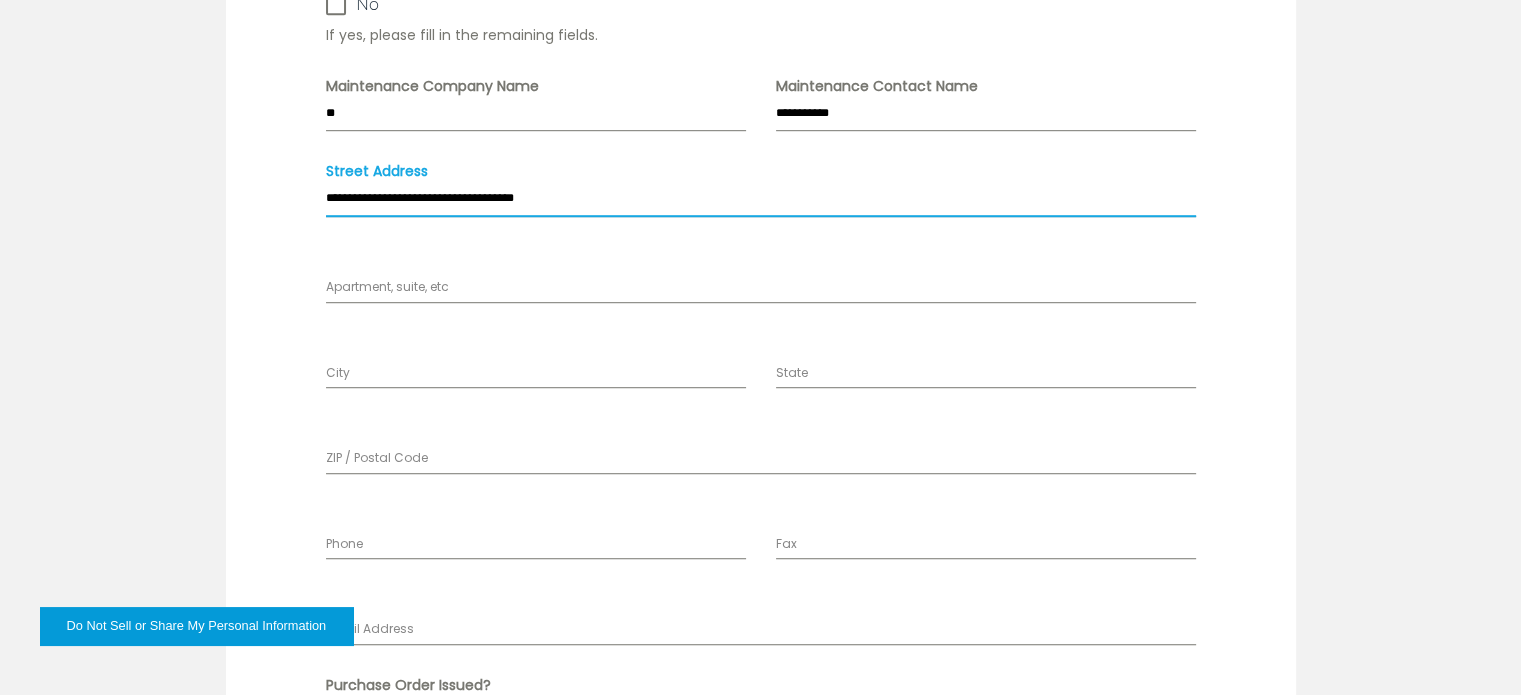 scroll, scrollTop: 1313, scrollLeft: 0, axis: vertical 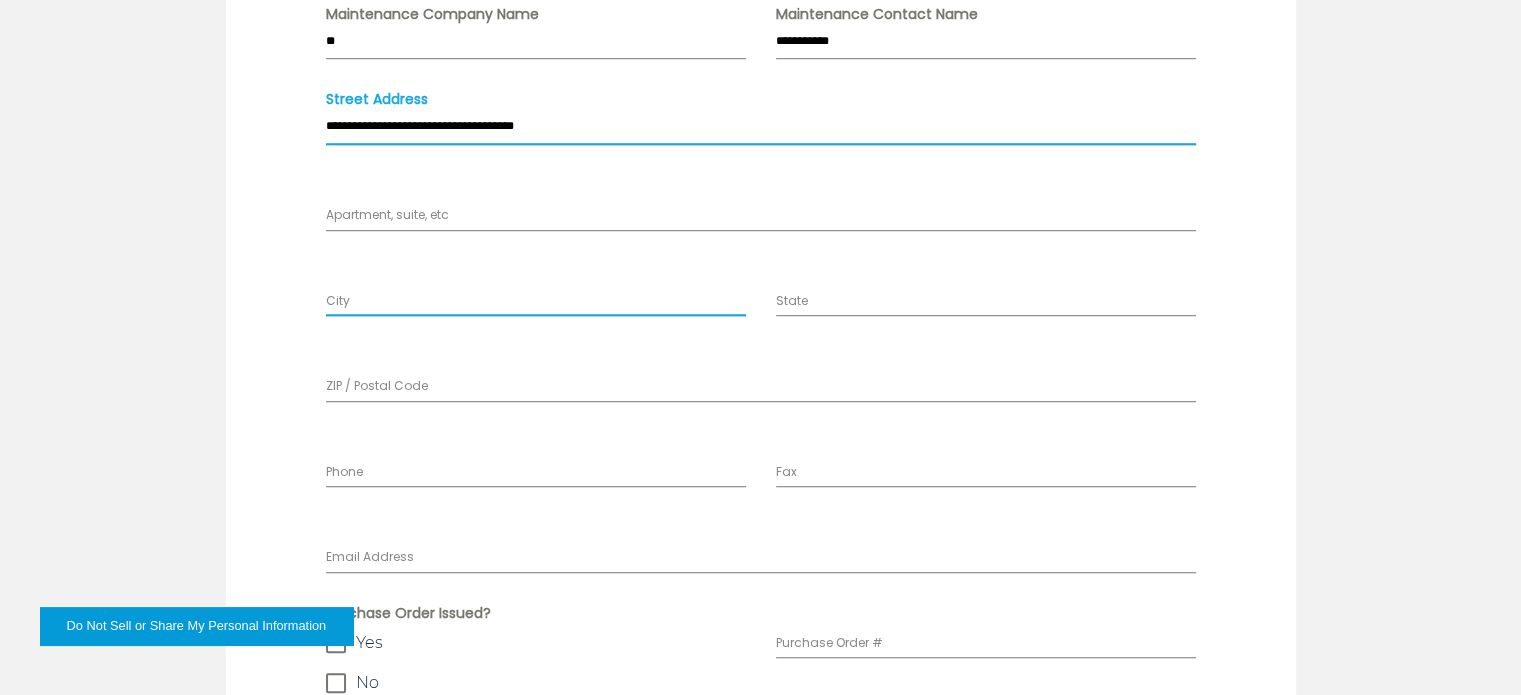 click on "City" at bounding box center (536, 299) 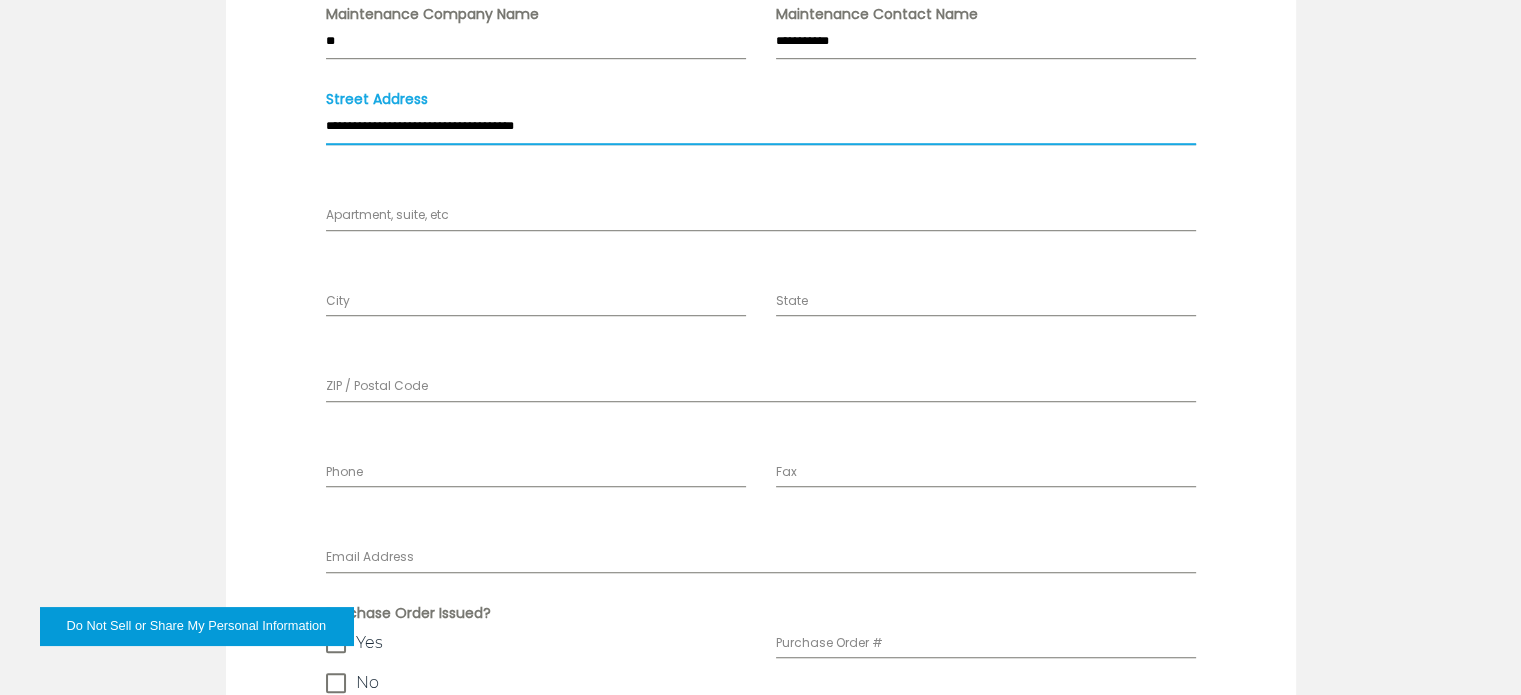 drag, startPoint x: 608, startPoint y: 125, endPoint x: 489, endPoint y: 118, distance: 119.2057 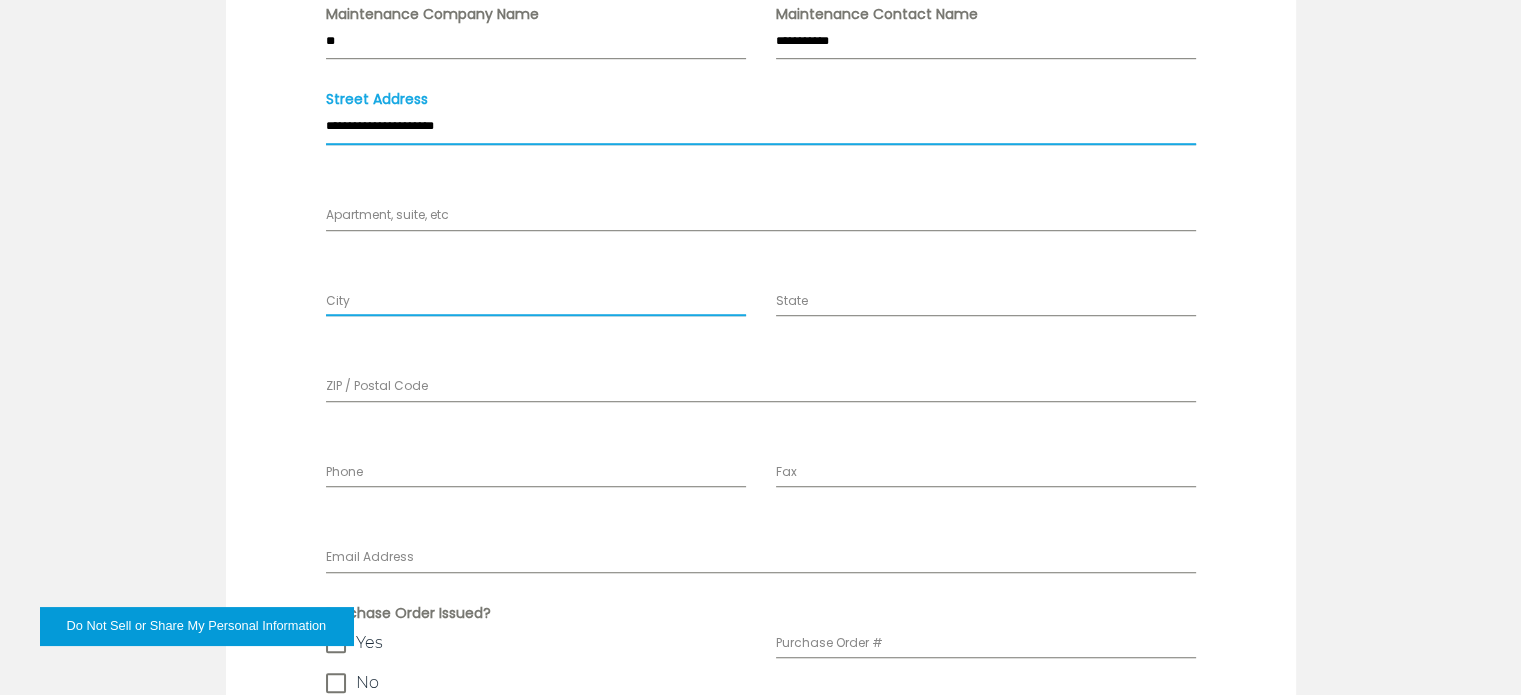 type on "**********" 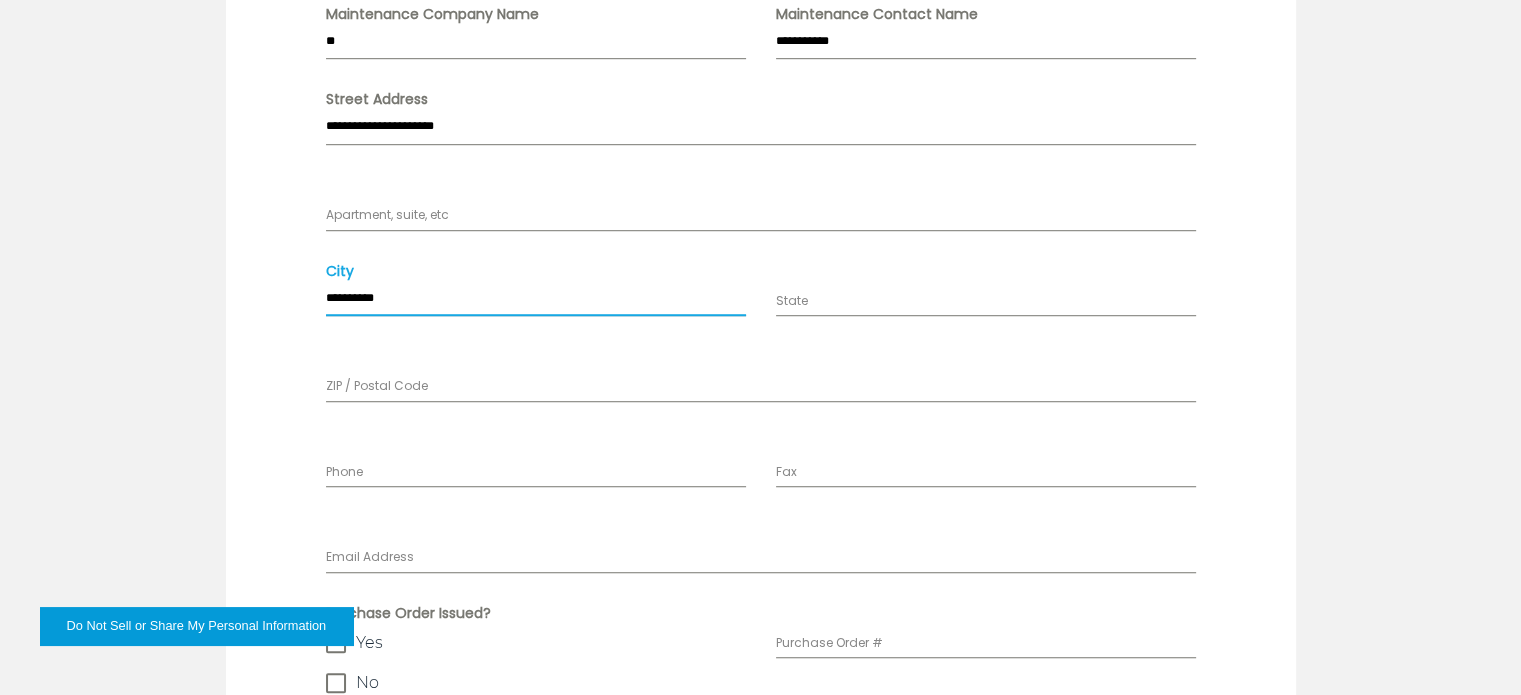 type on "*********" 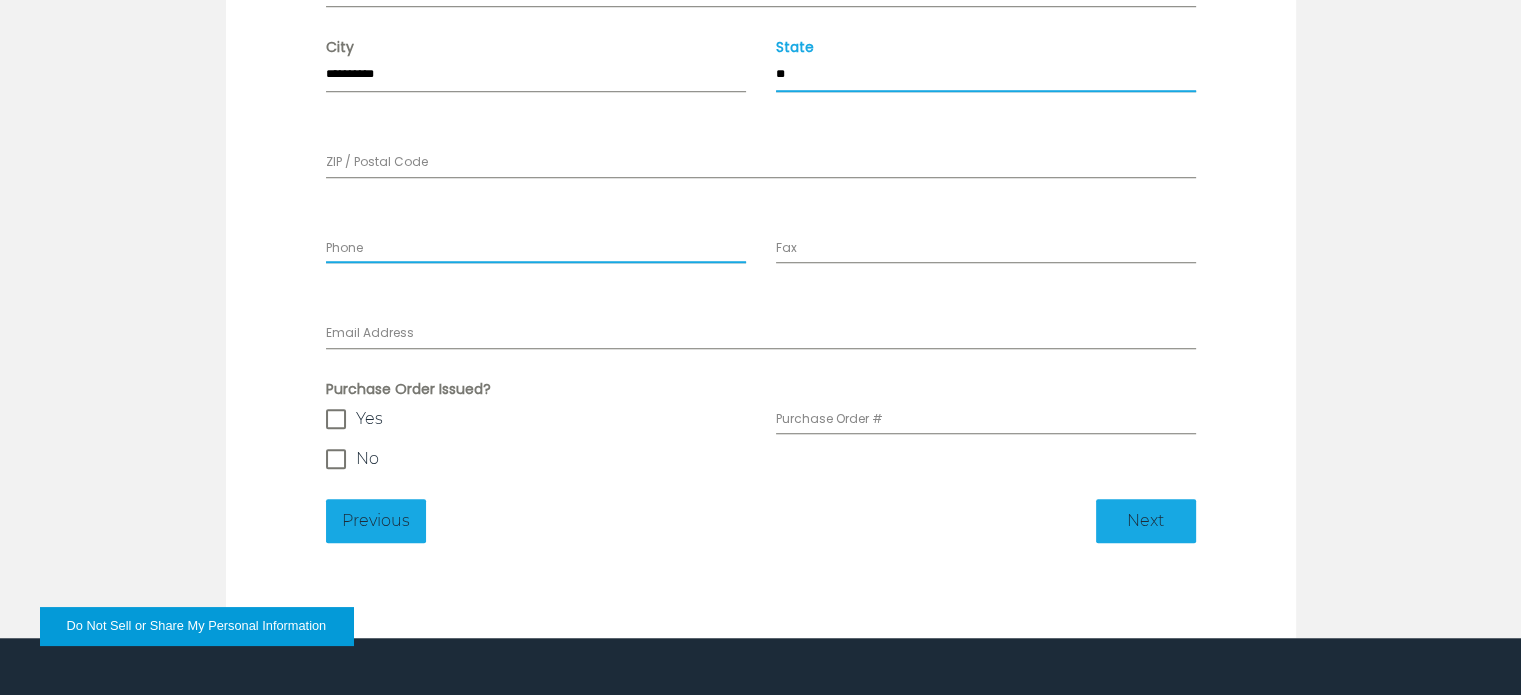 scroll, scrollTop: 1549, scrollLeft: 0, axis: vertical 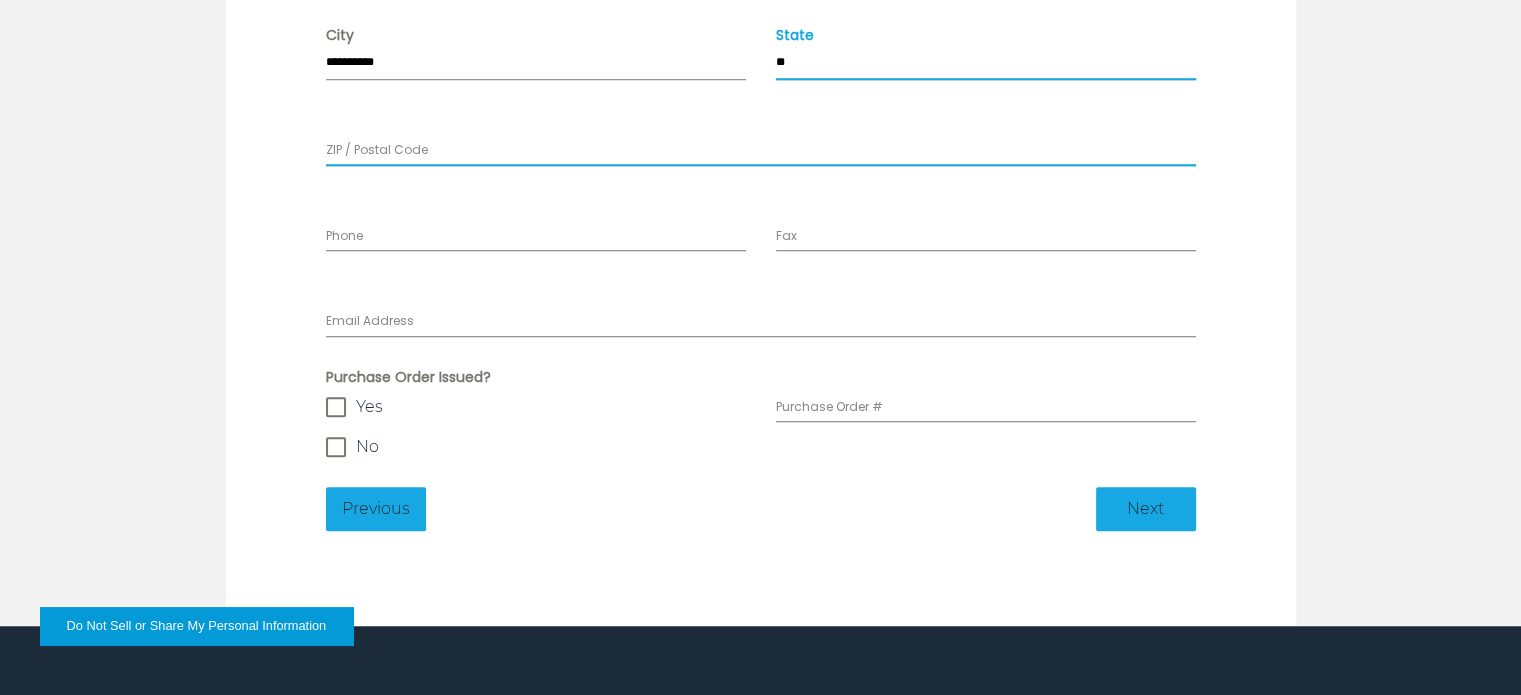 type on "**" 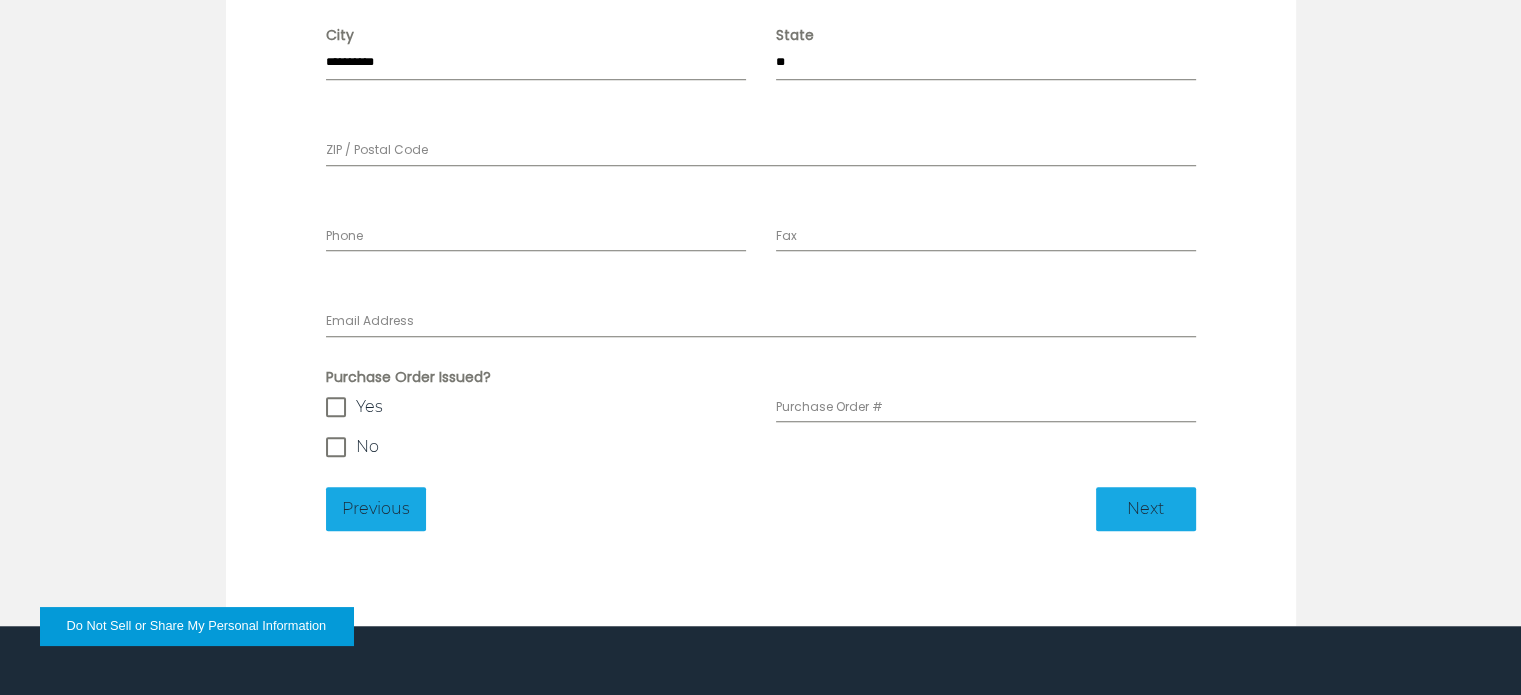click on "ZIP / Postal Code" at bounding box center [761, 138] 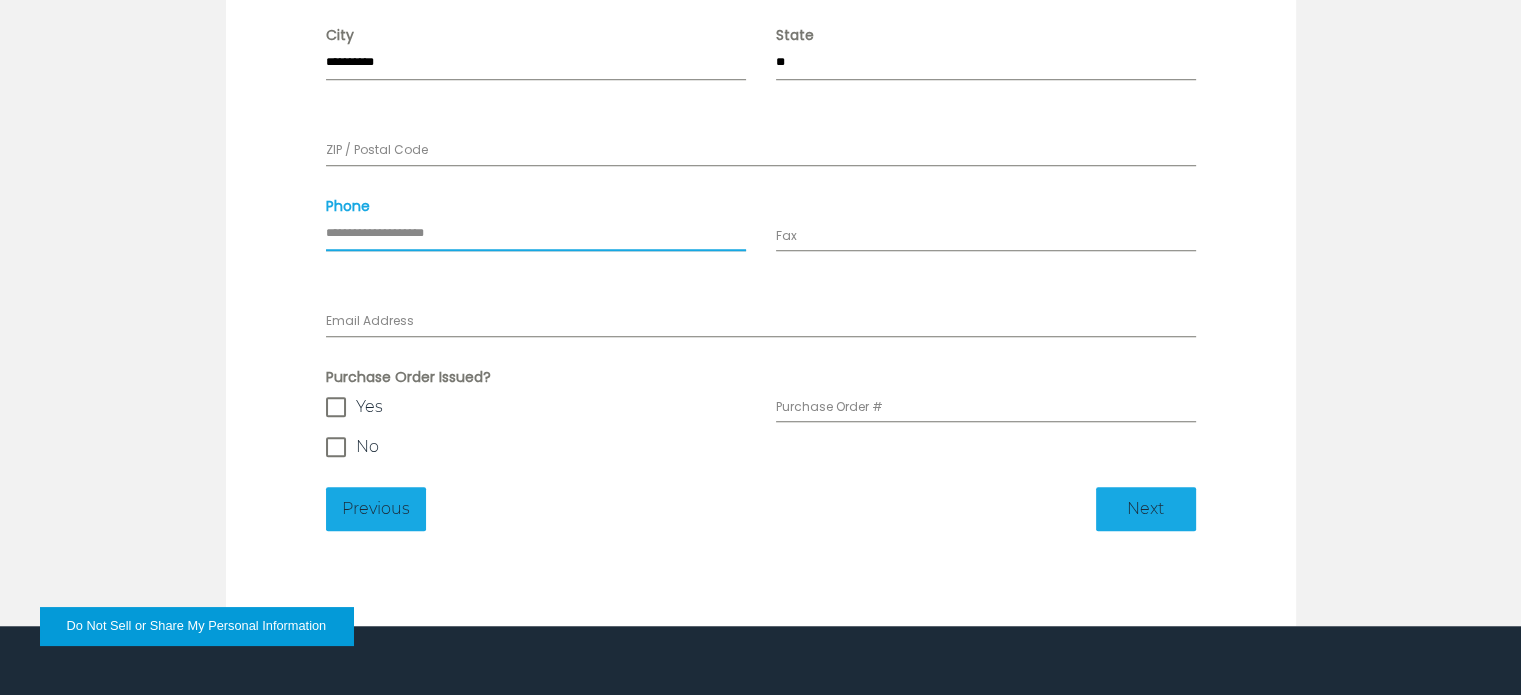 click on "Phone" at bounding box center (536, 234) 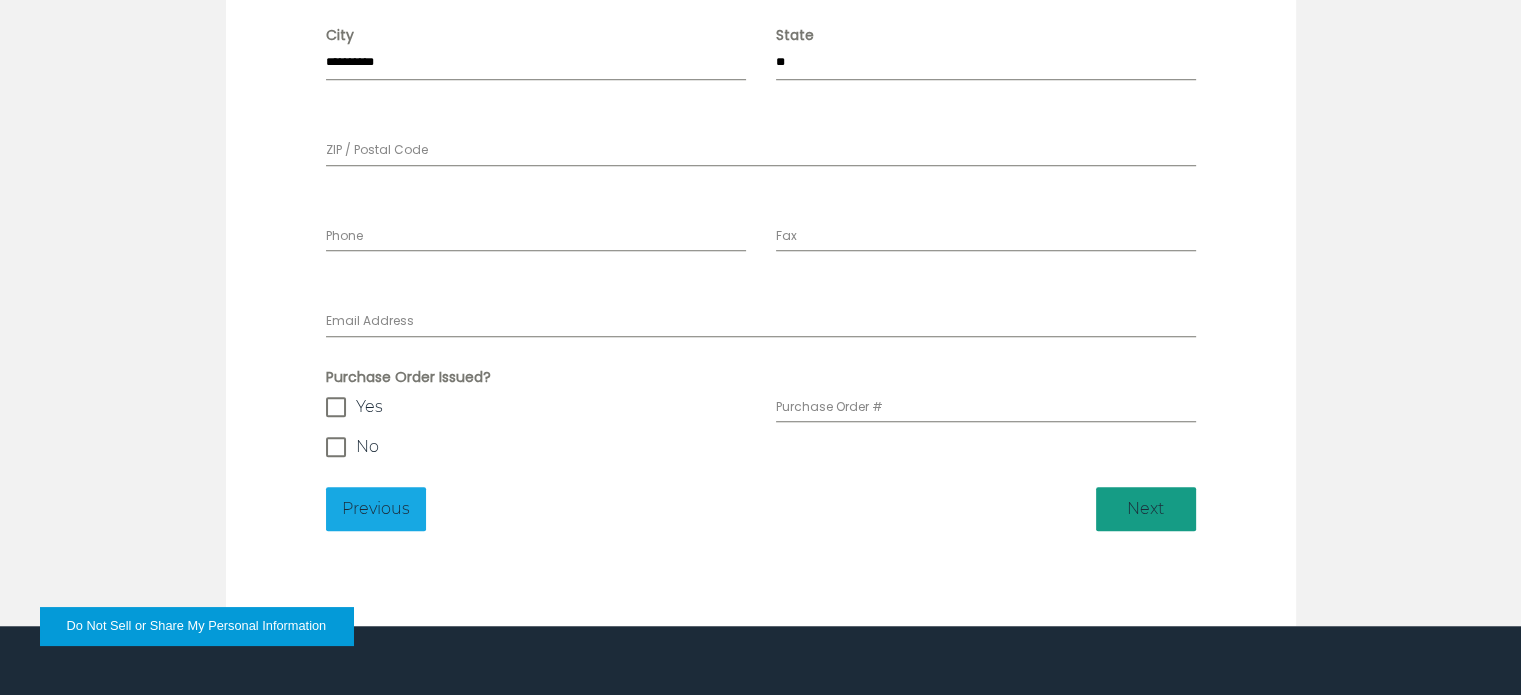 click on "Next" at bounding box center [1146, 509] 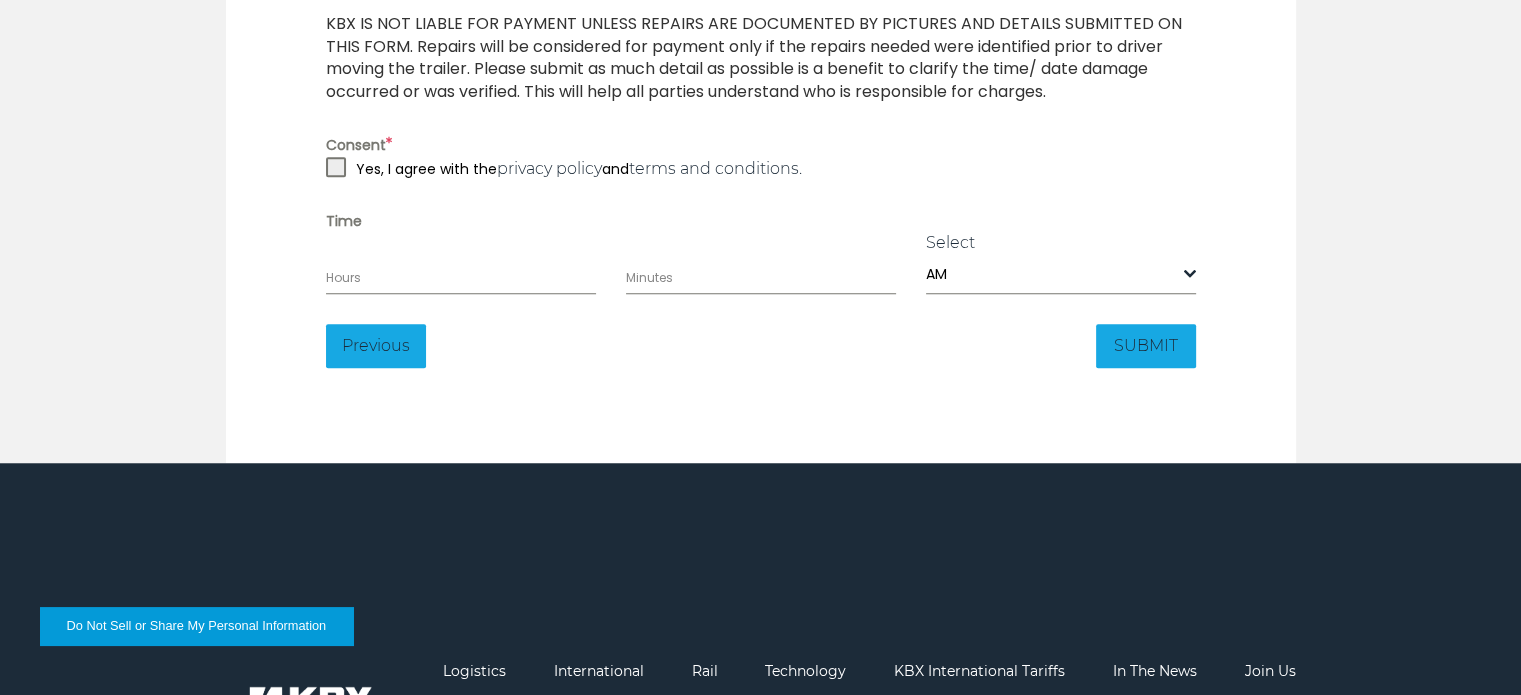 scroll, scrollTop: 1623, scrollLeft: 0, axis: vertical 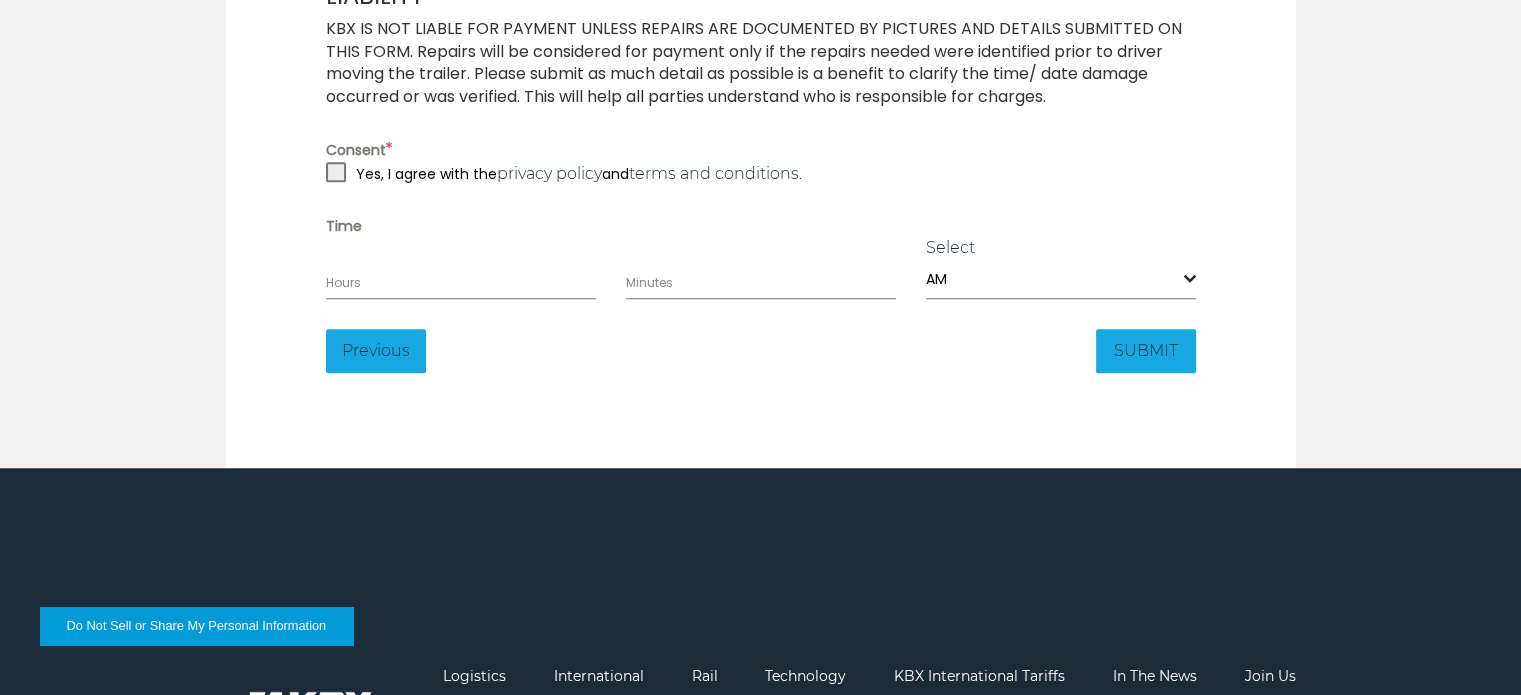 click at bounding box center (336, 172) 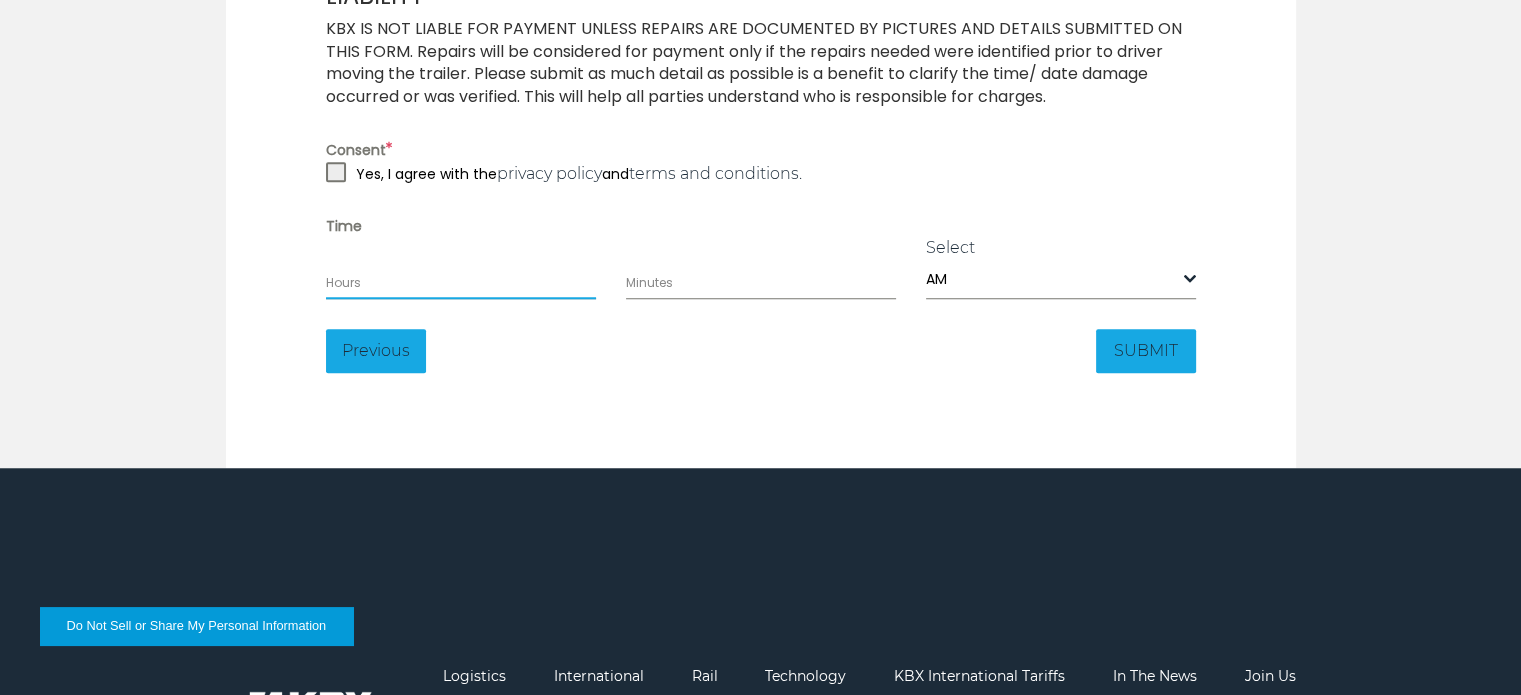 click on "Hours" at bounding box center [461, 281] 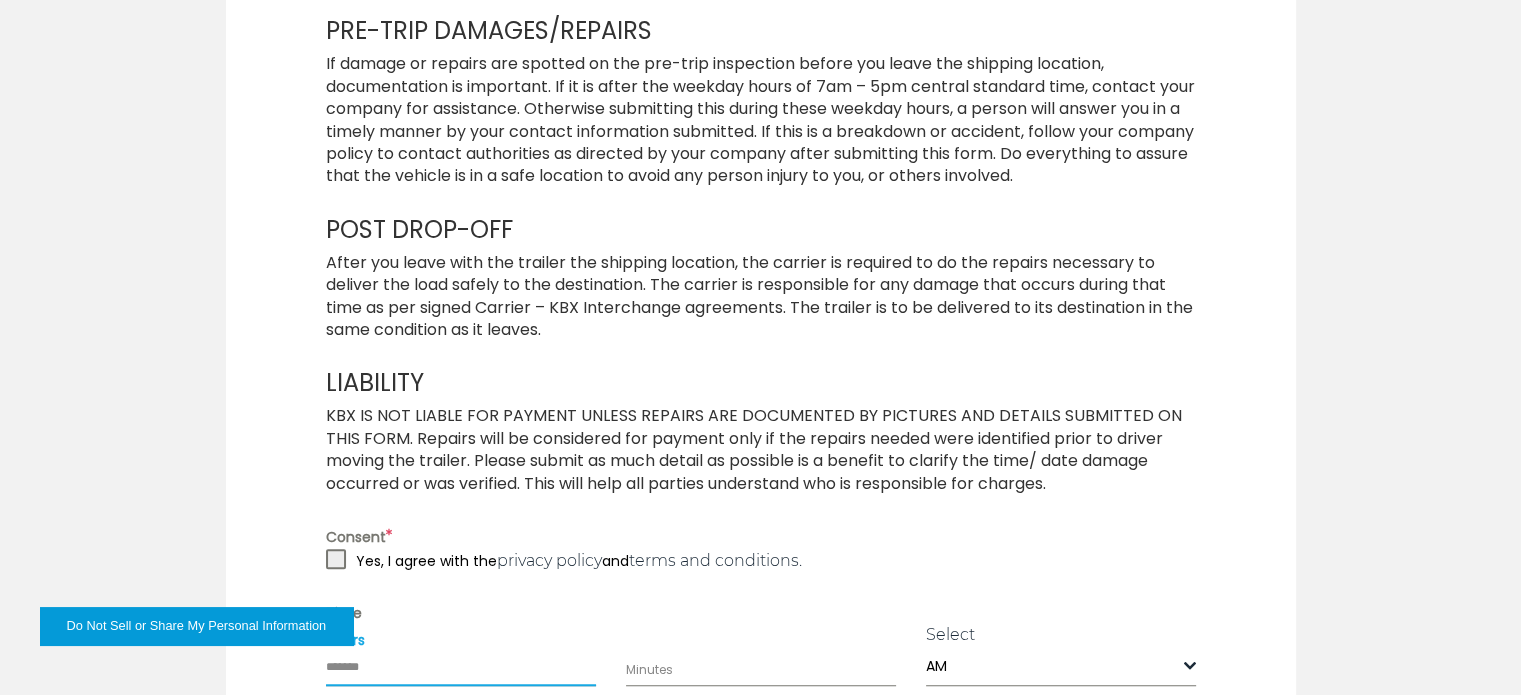 scroll, scrollTop: 1572, scrollLeft: 0, axis: vertical 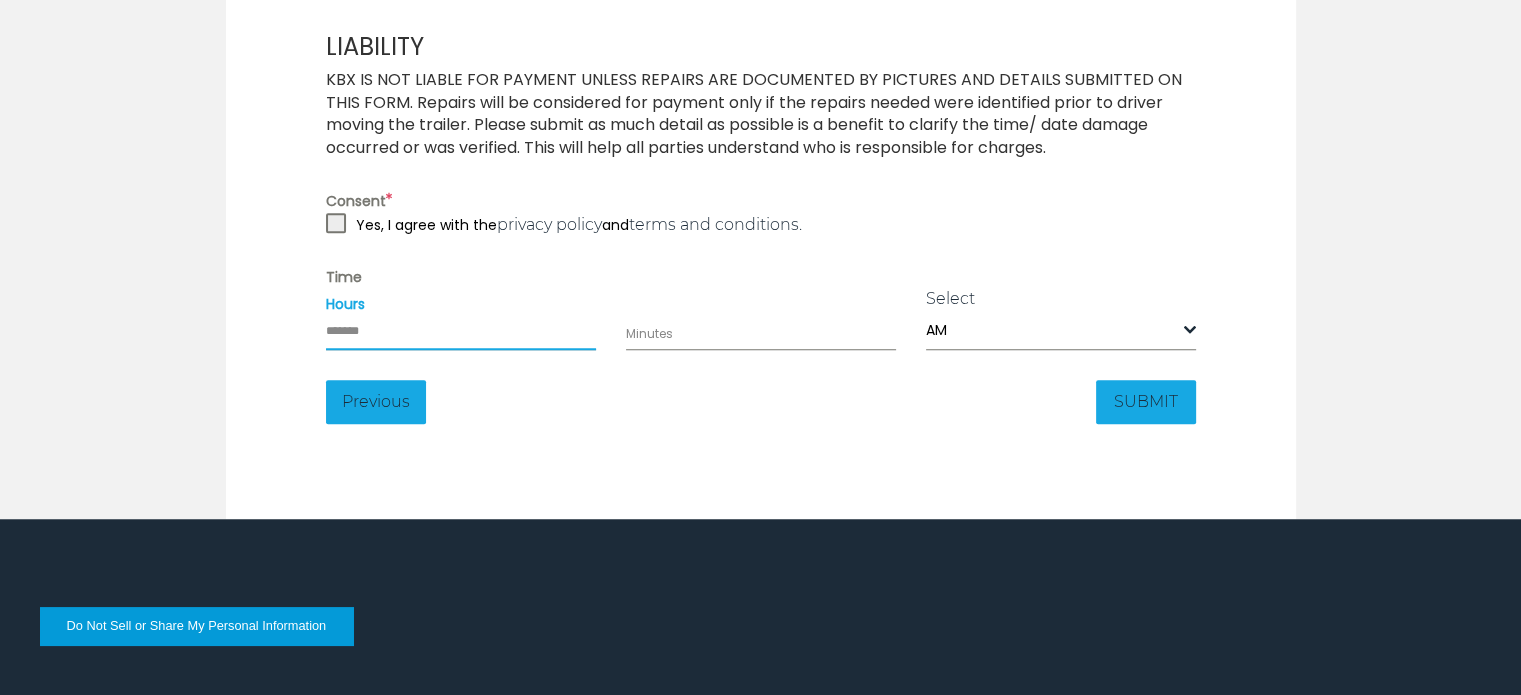 type on "*" 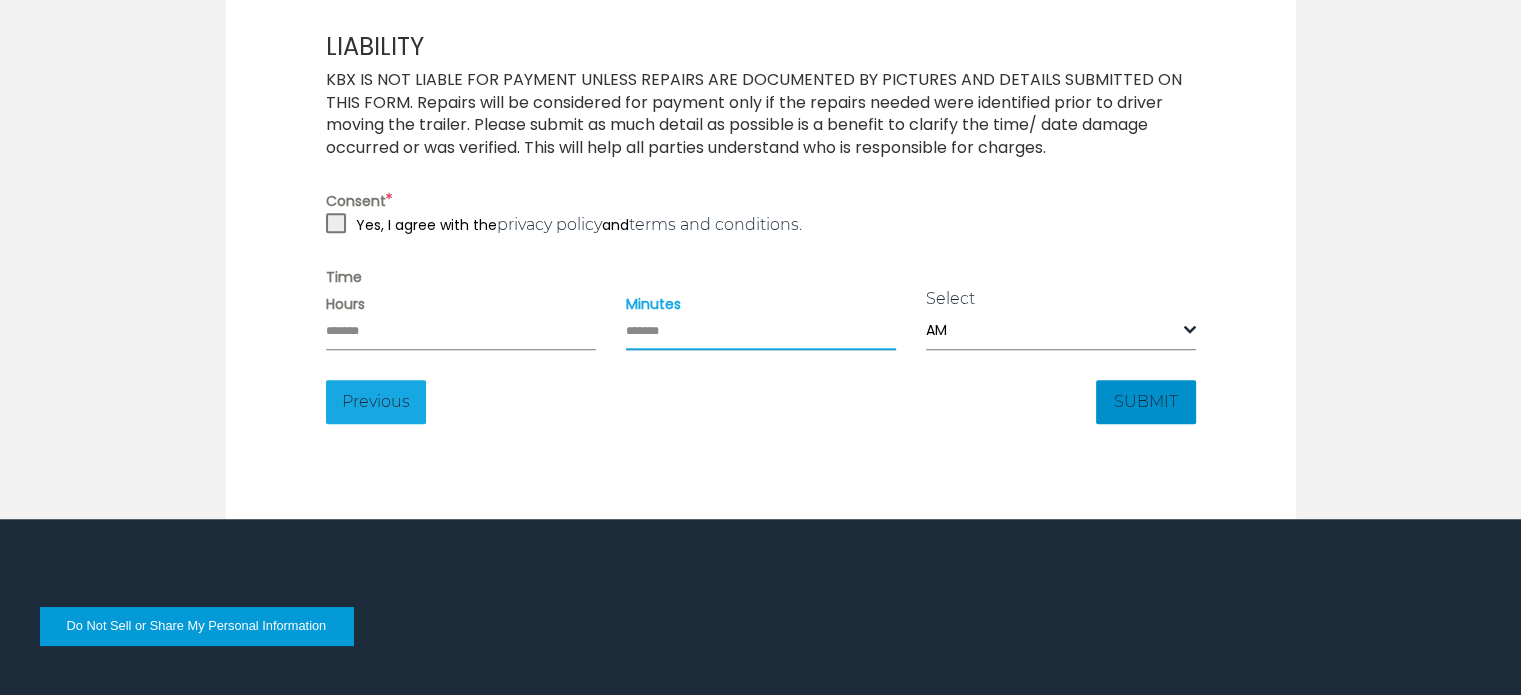 type on "**" 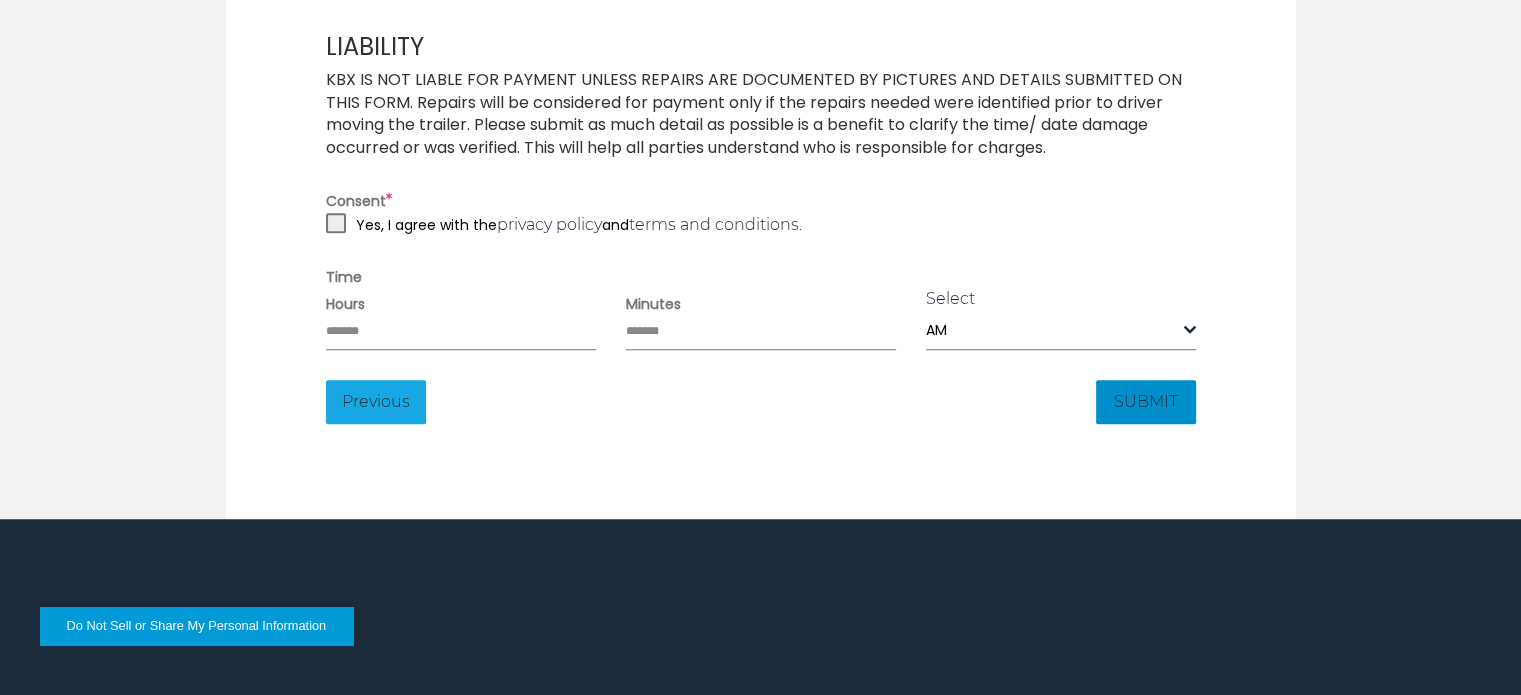 click on "SUBMIT" at bounding box center [1146, 402] 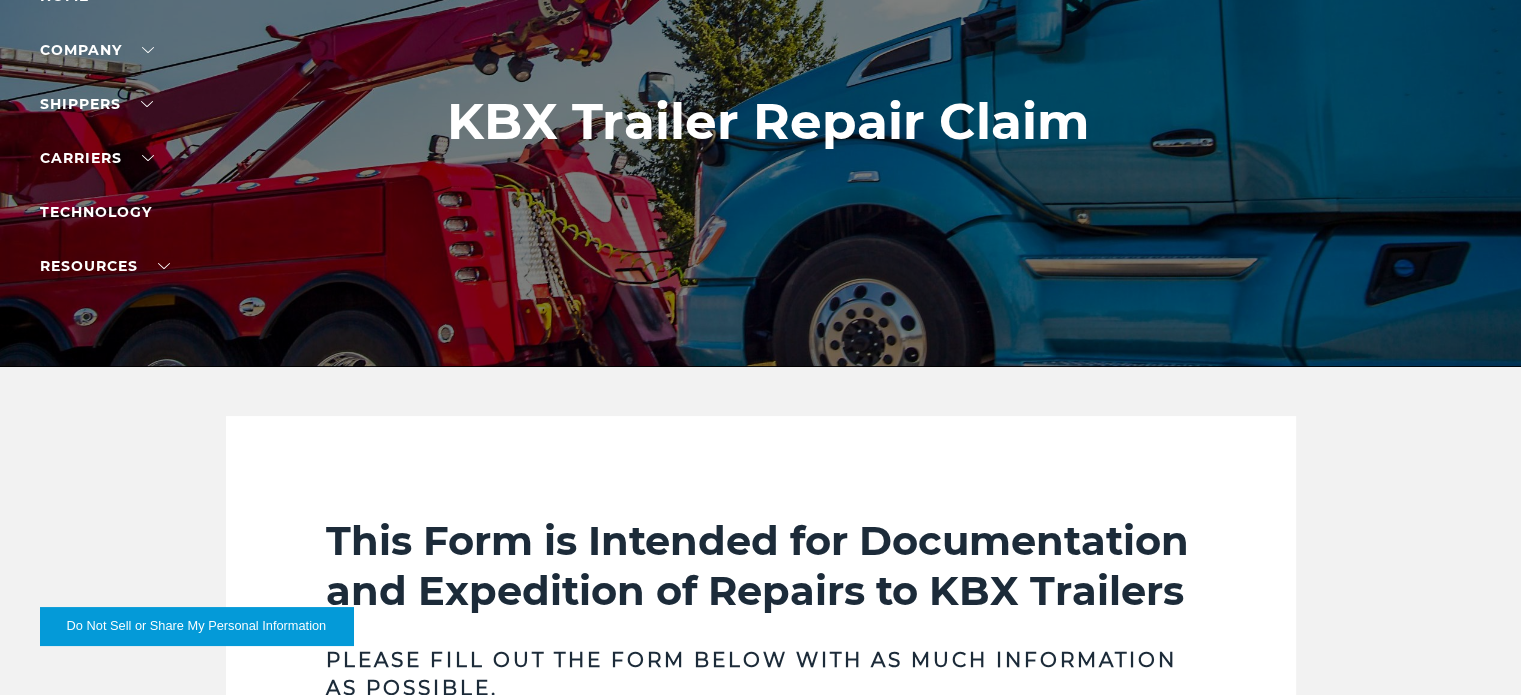 scroll, scrollTop: 0, scrollLeft: 0, axis: both 